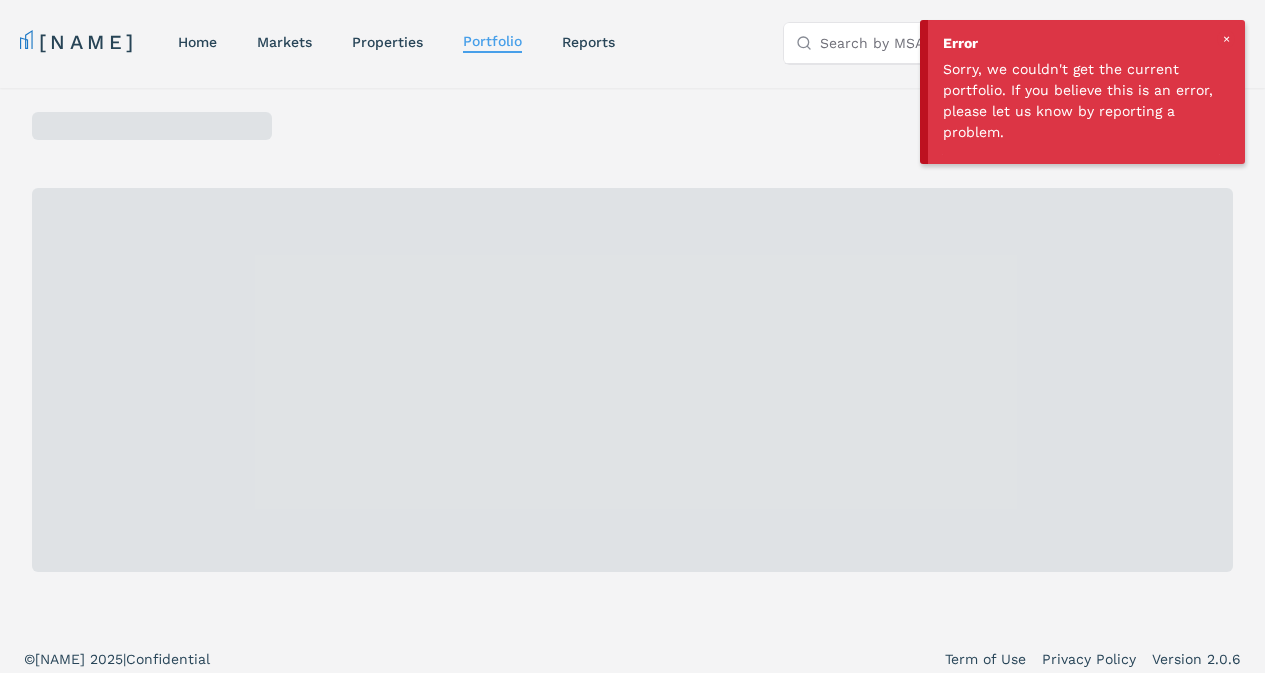 scroll, scrollTop: 0, scrollLeft: 0, axis: both 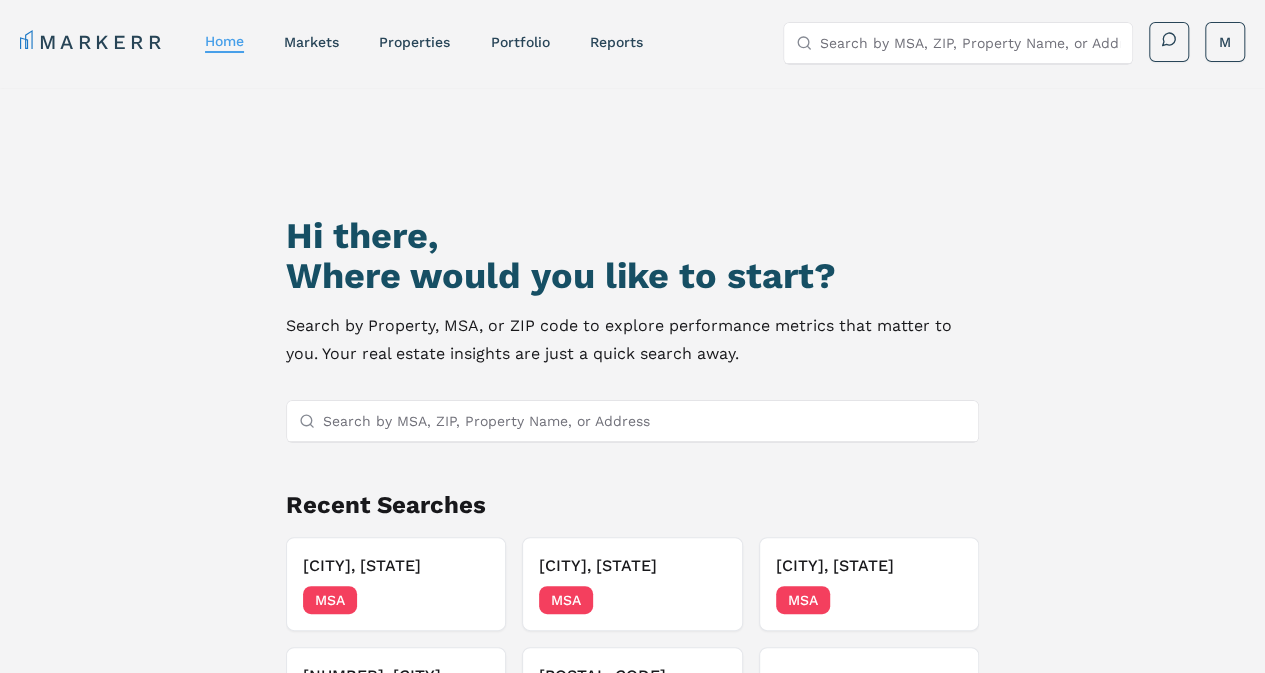 click on "Search by MSA, ZIP, Property Name, or Address" at bounding box center [645, 421] 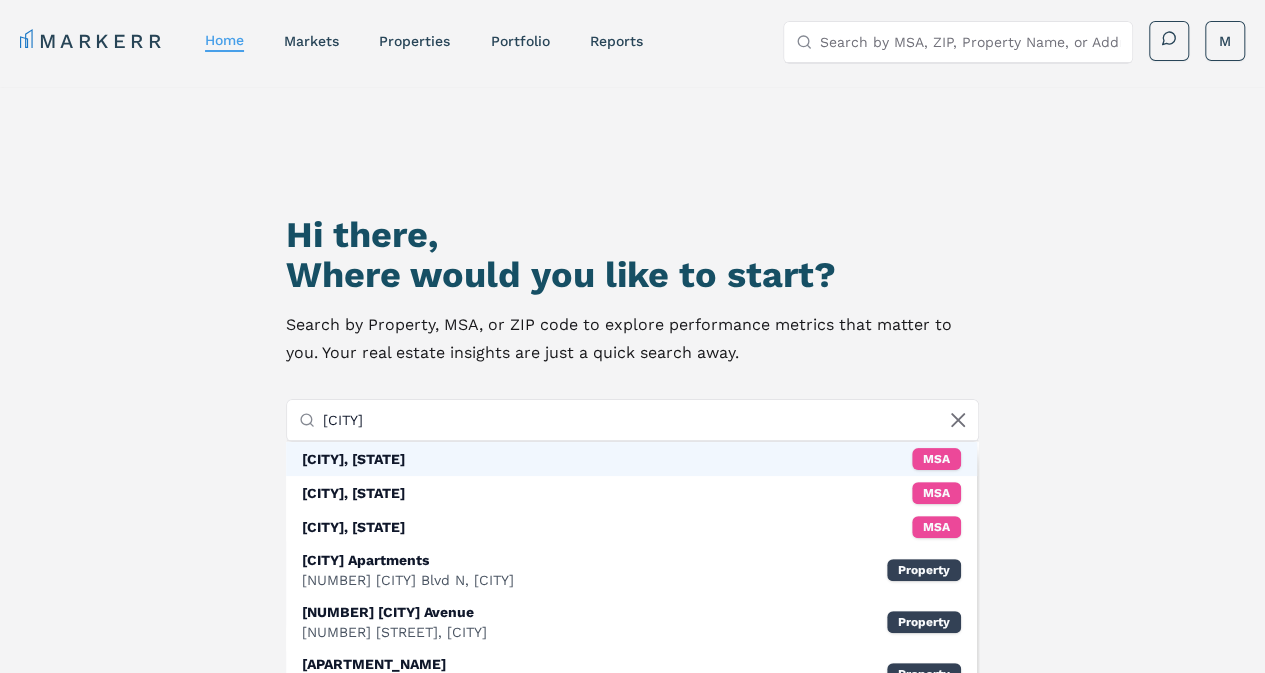 type on "[CITY]" 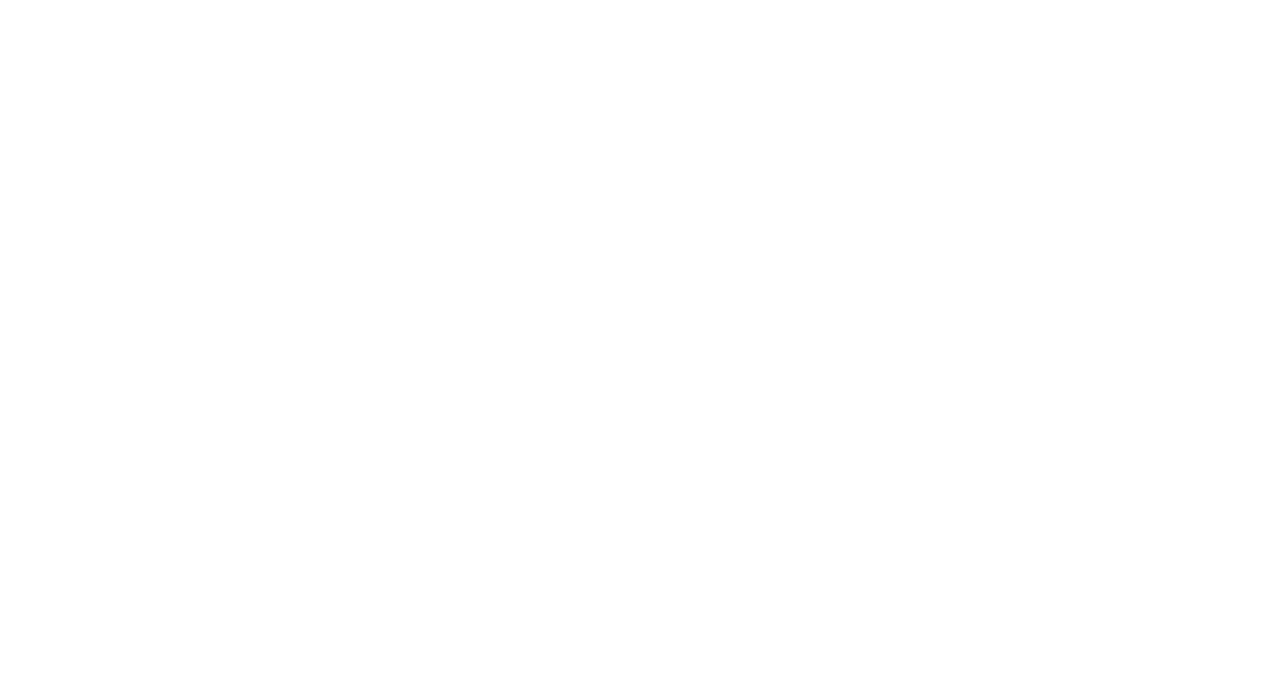 scroll, scrollTop: 0, scrollLeft: 0, axis: both 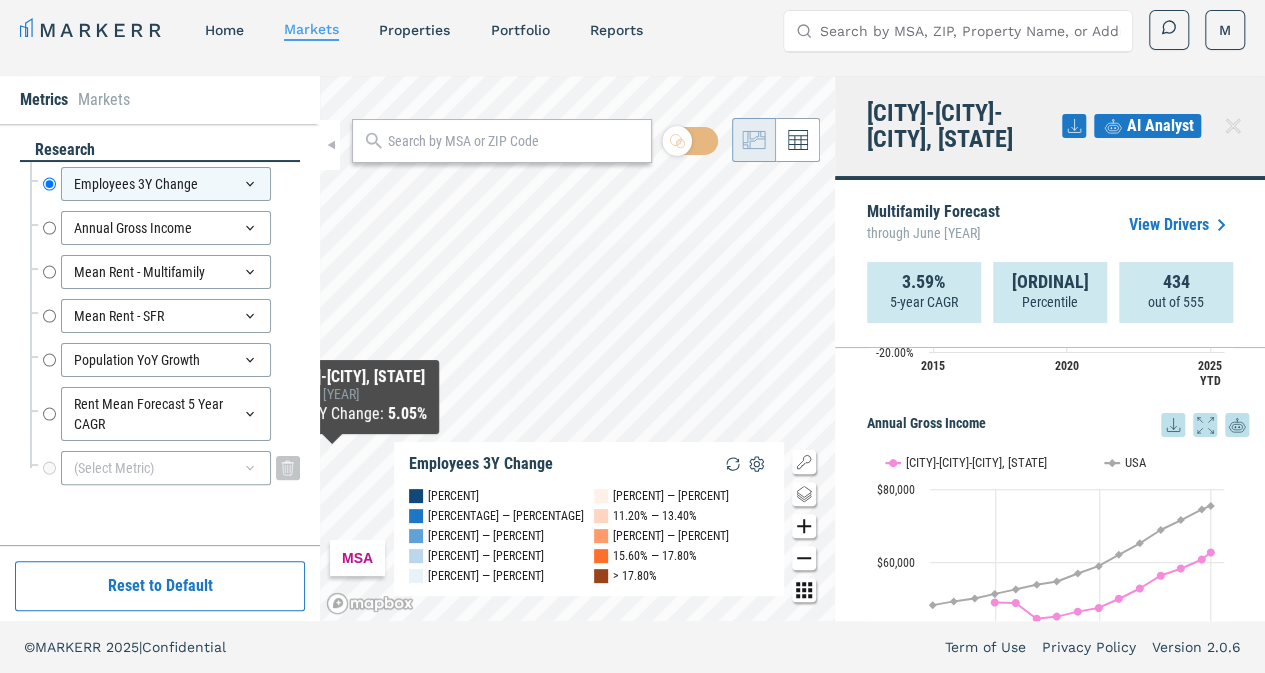 click on "(Select Metric)" at bounding box center (166, 468) 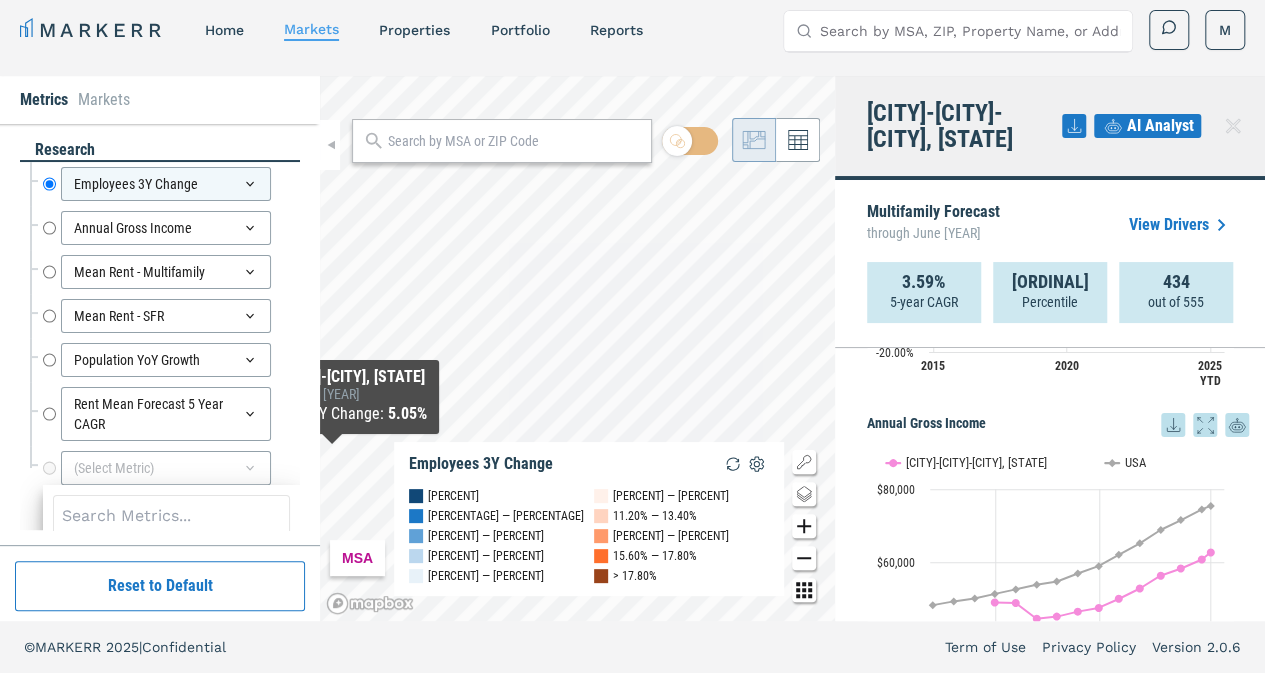 click at bounding box center [171, 516] 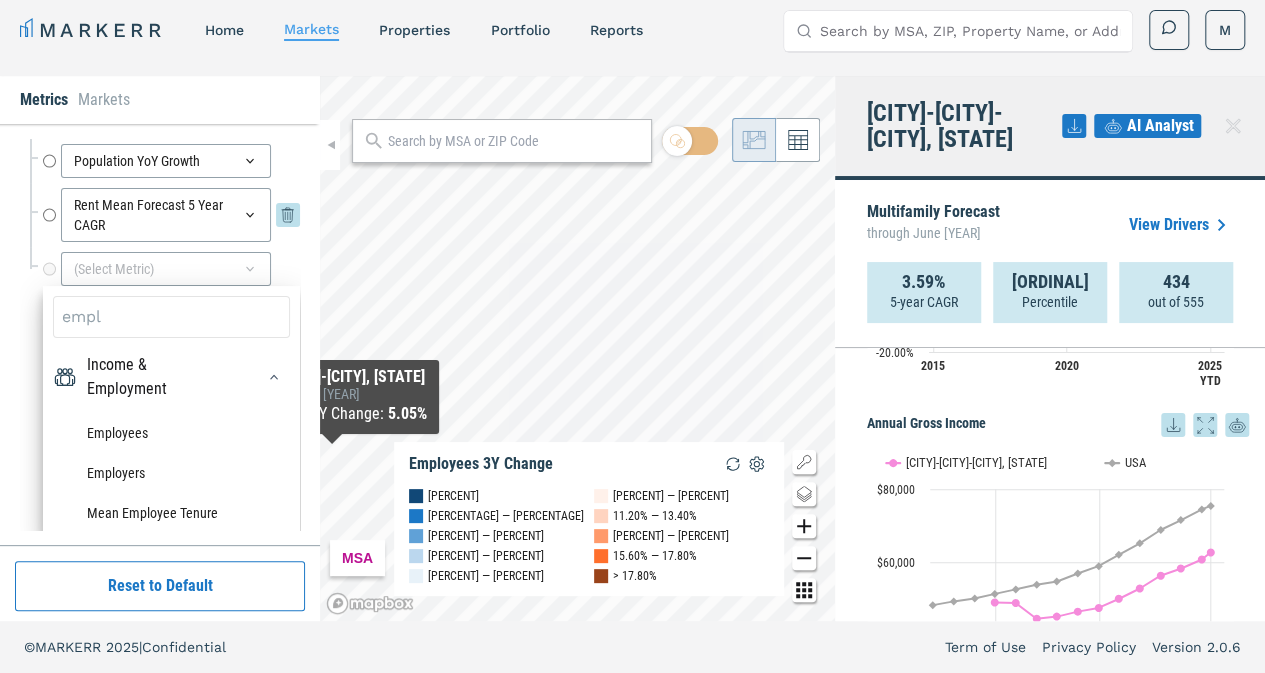 scroll, scrollTop: 203, scrollLeft: 0, axis: vertical 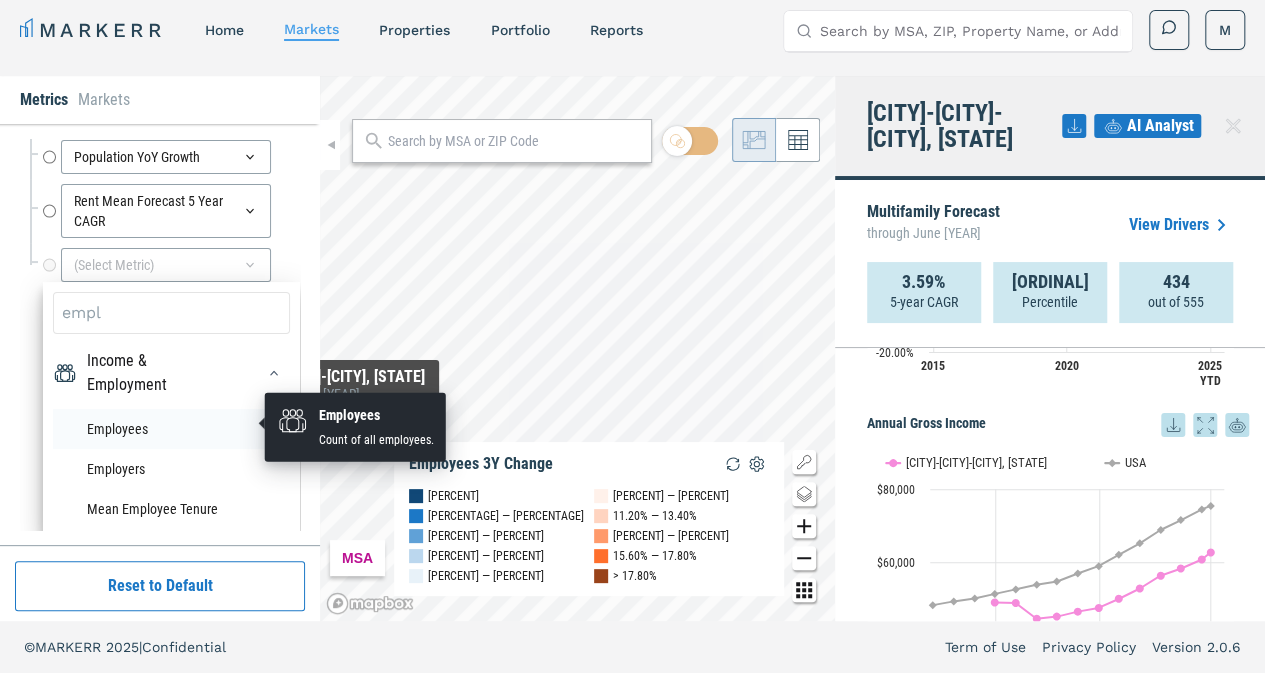 type on "empl" 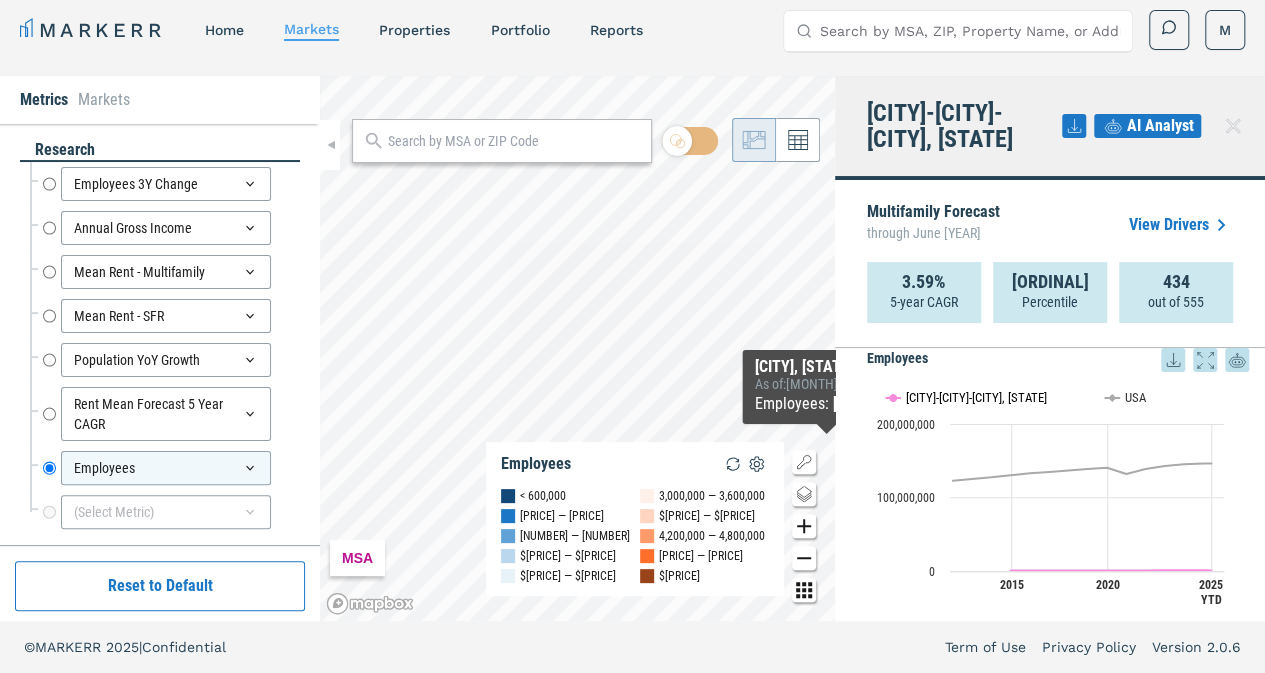 scroll, scrollTop: 1963, scrollLeft: 0, axis: vertical 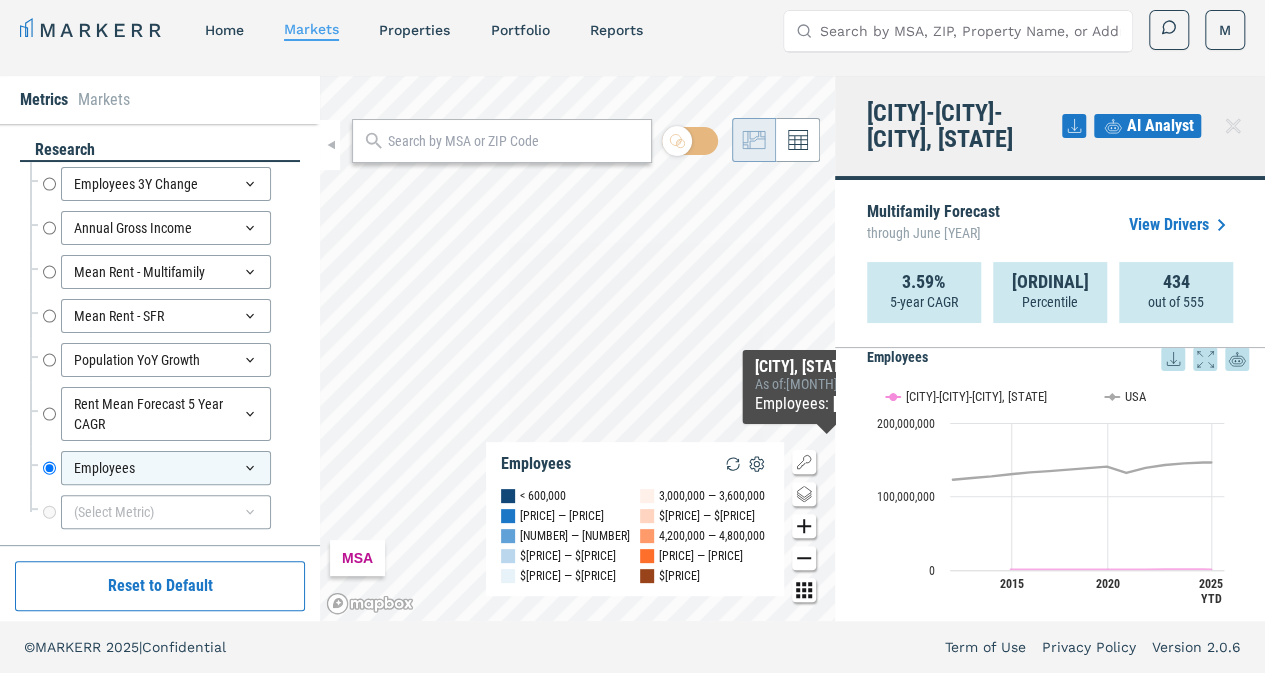 click 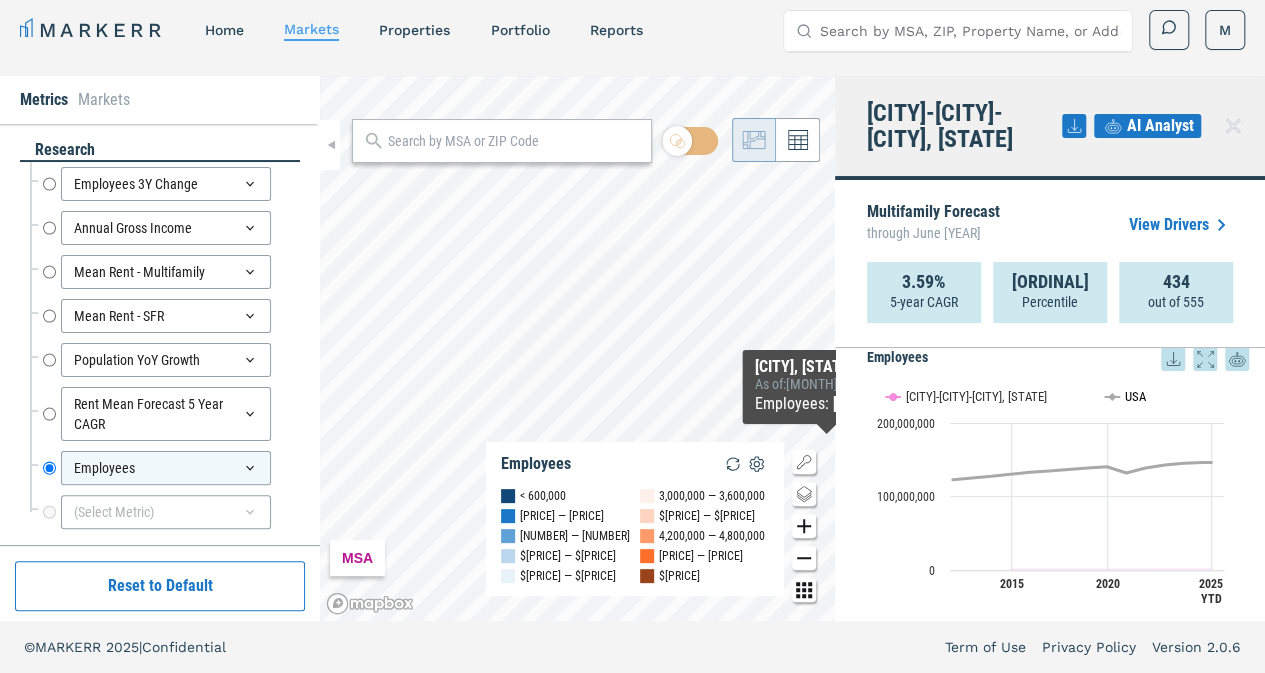 click on "USA" 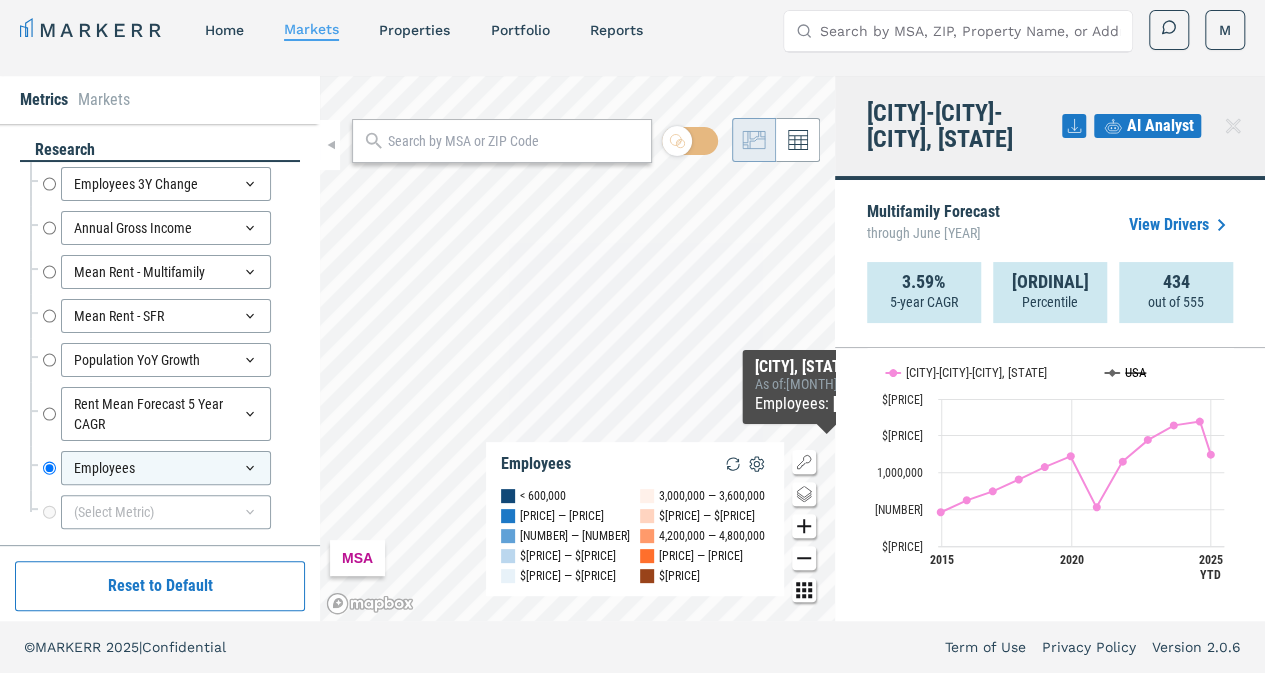scroll, scrollTop: 1993, scrollLeft: 0, axis: vertical 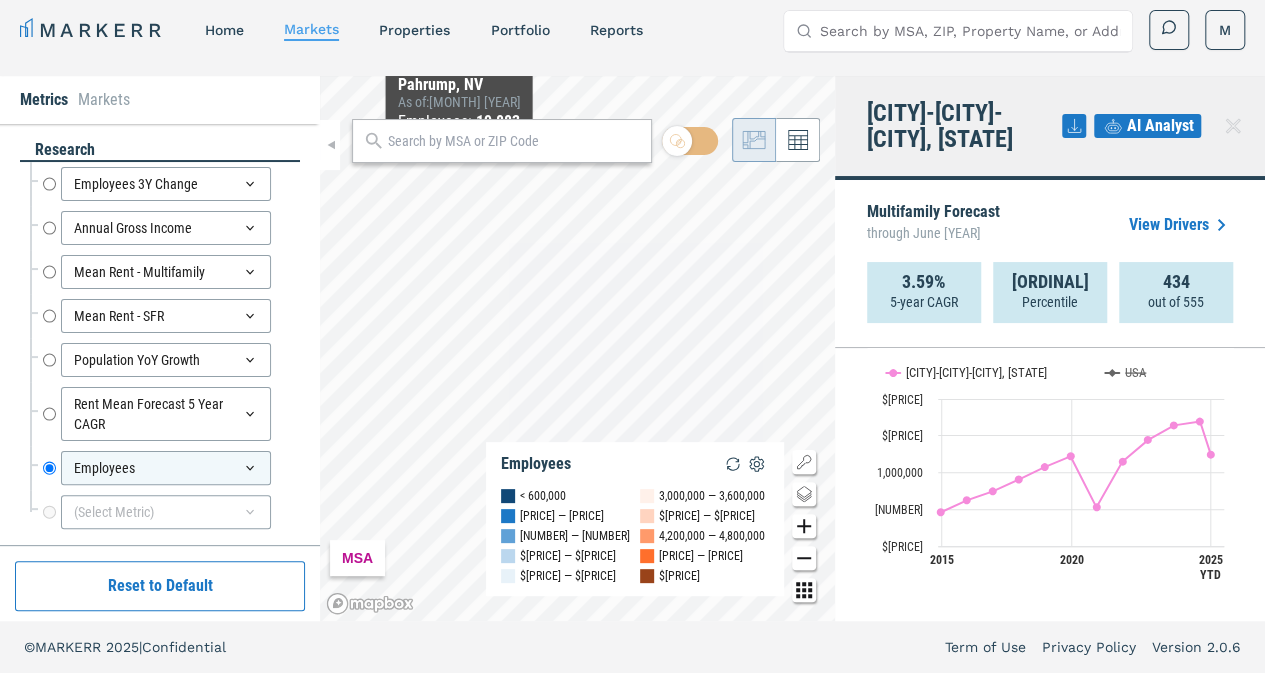 click at bounding box center (514, 141) 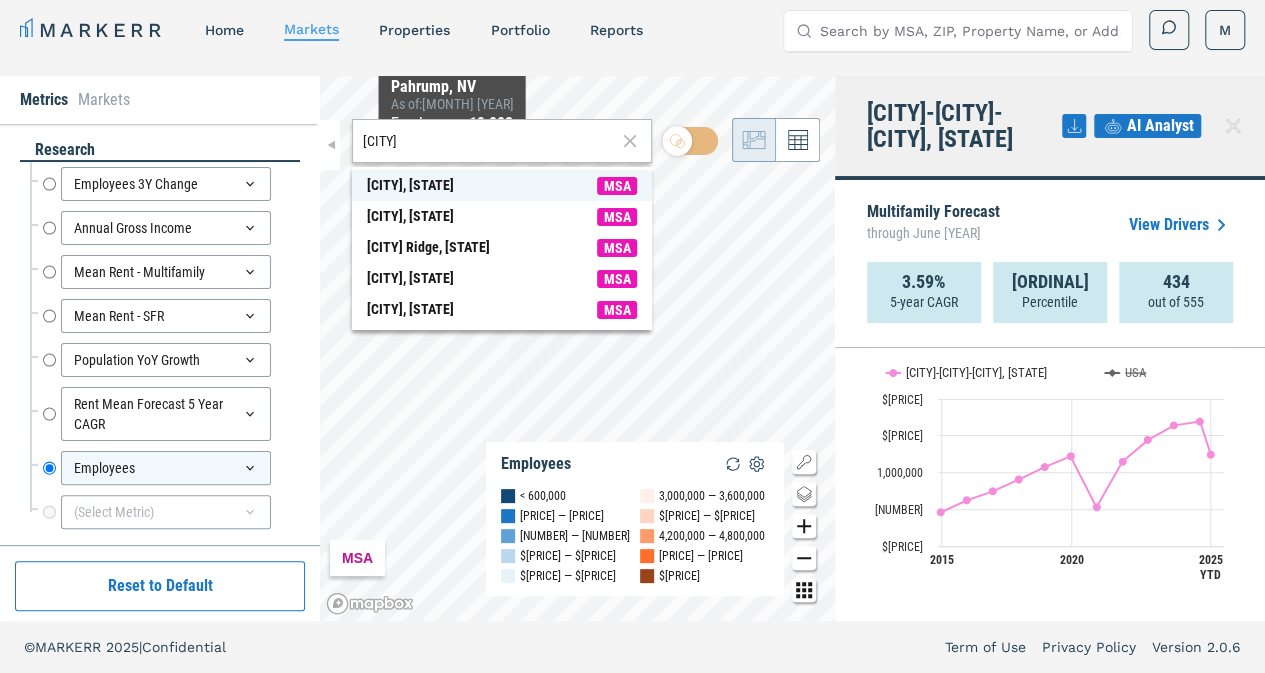 type on "[CITY]" 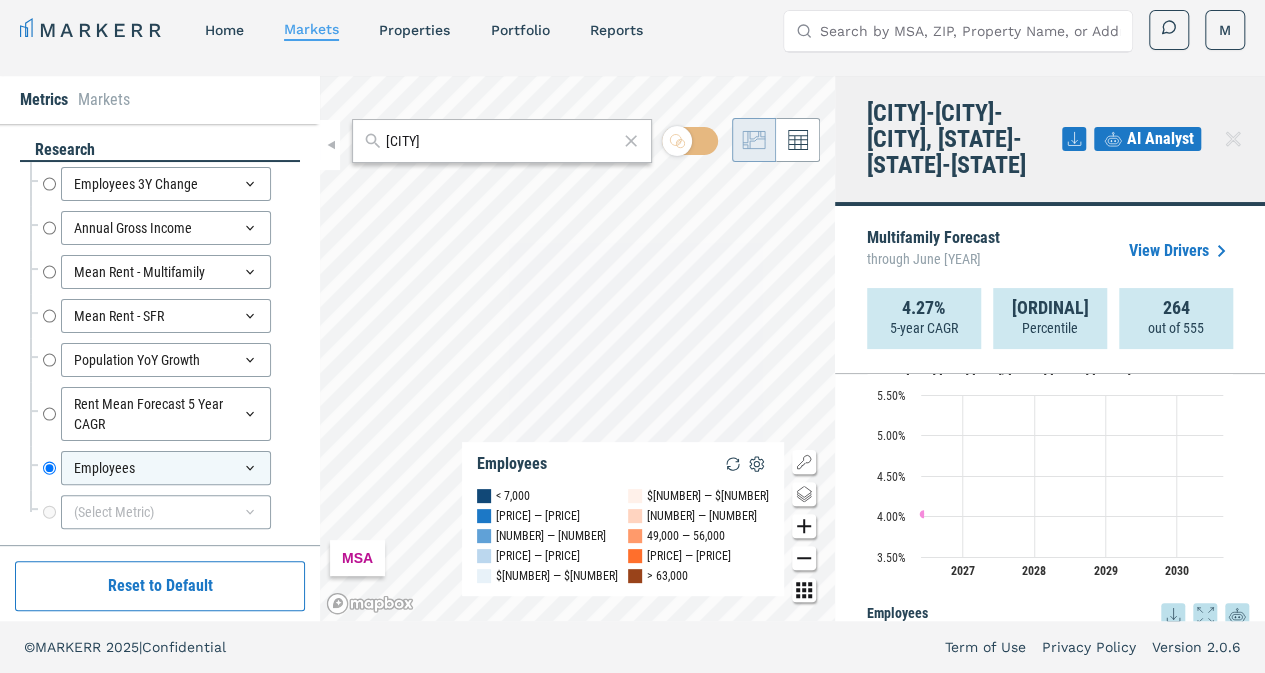 scroll, scrollTop: 1986, scrollLeft: 0, axis: vertical 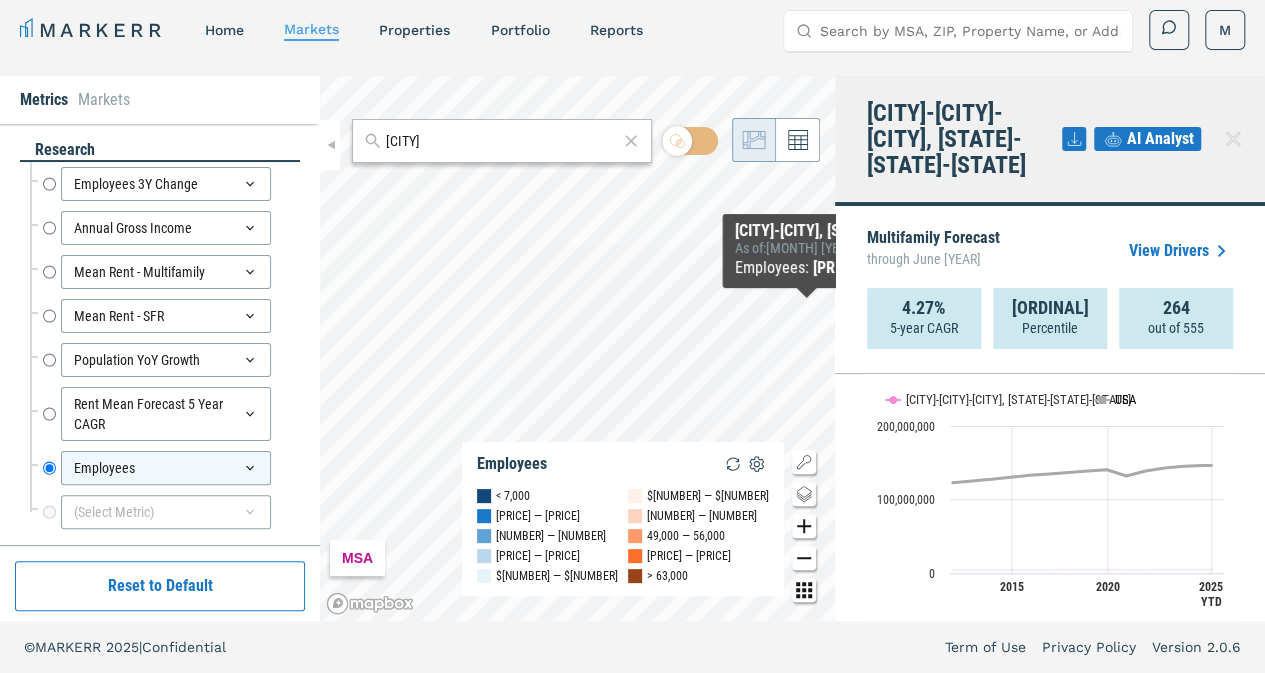click on "USA" 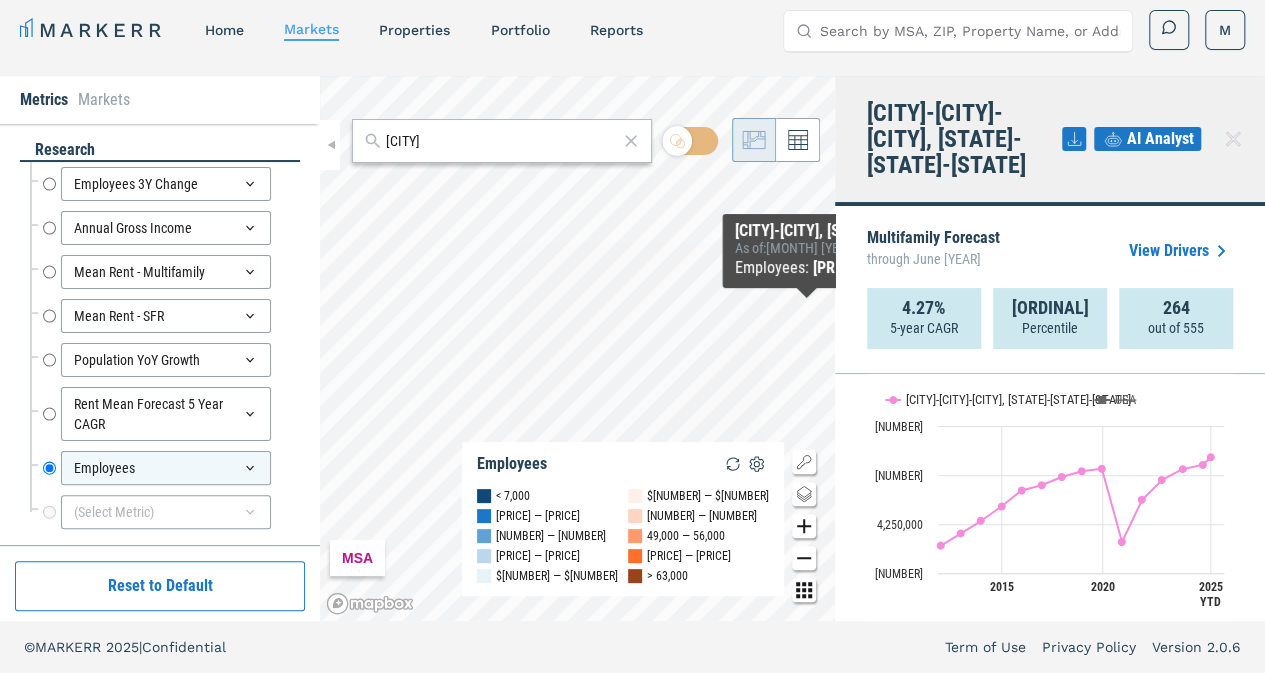 click on "Search by MSA, ZIP, Property Name, or Address" at bounding box center (970, 31) 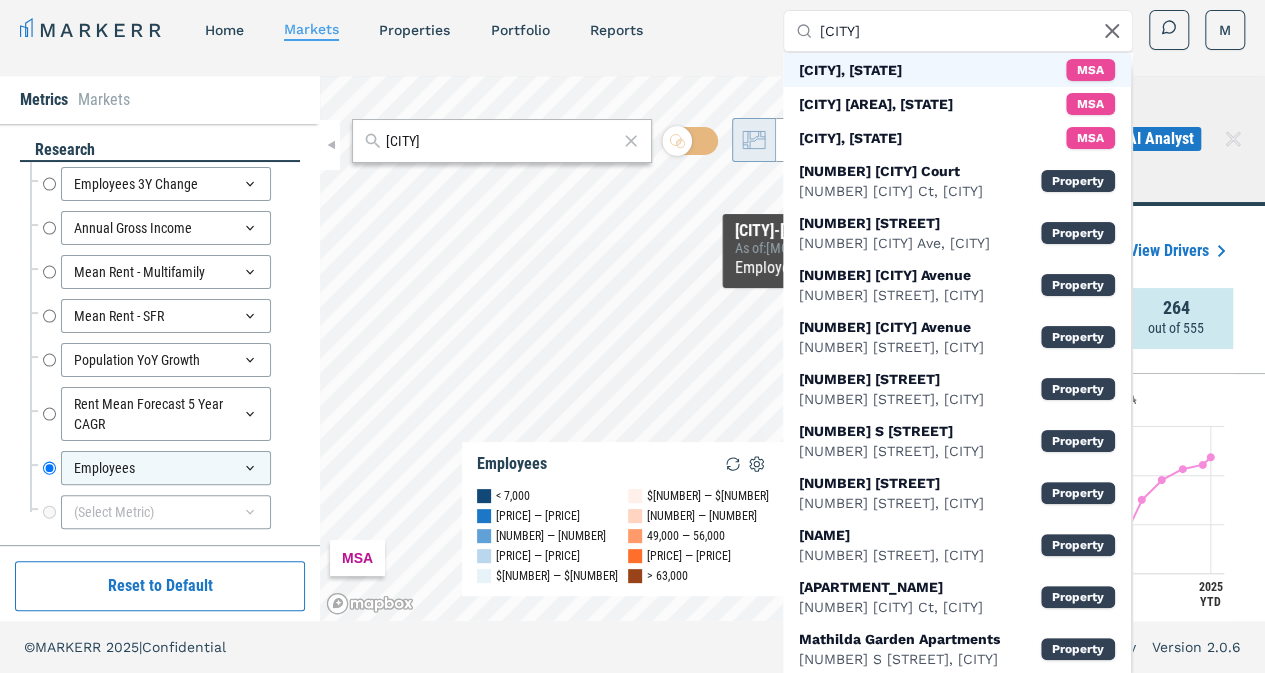 click on "[CITY], [STATE]" at bounding box center [850, 70] 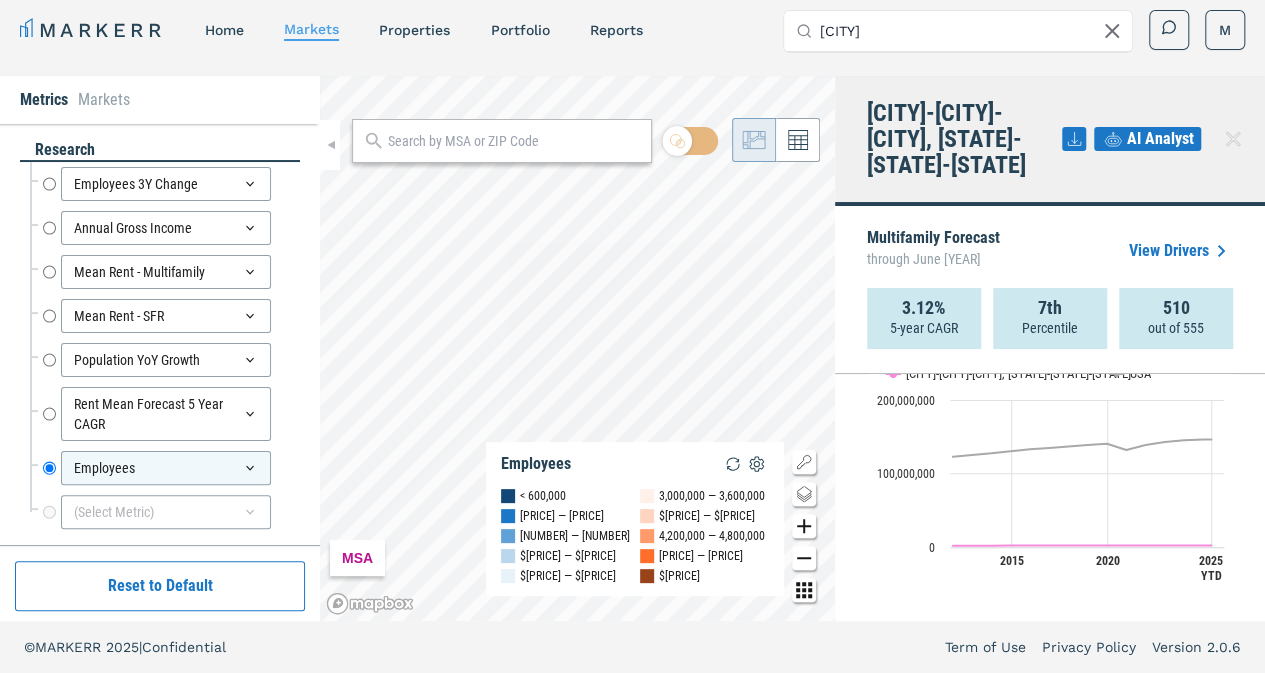 scroll, scrollTop: 1975, scrollLeft: 0, axis: vertical 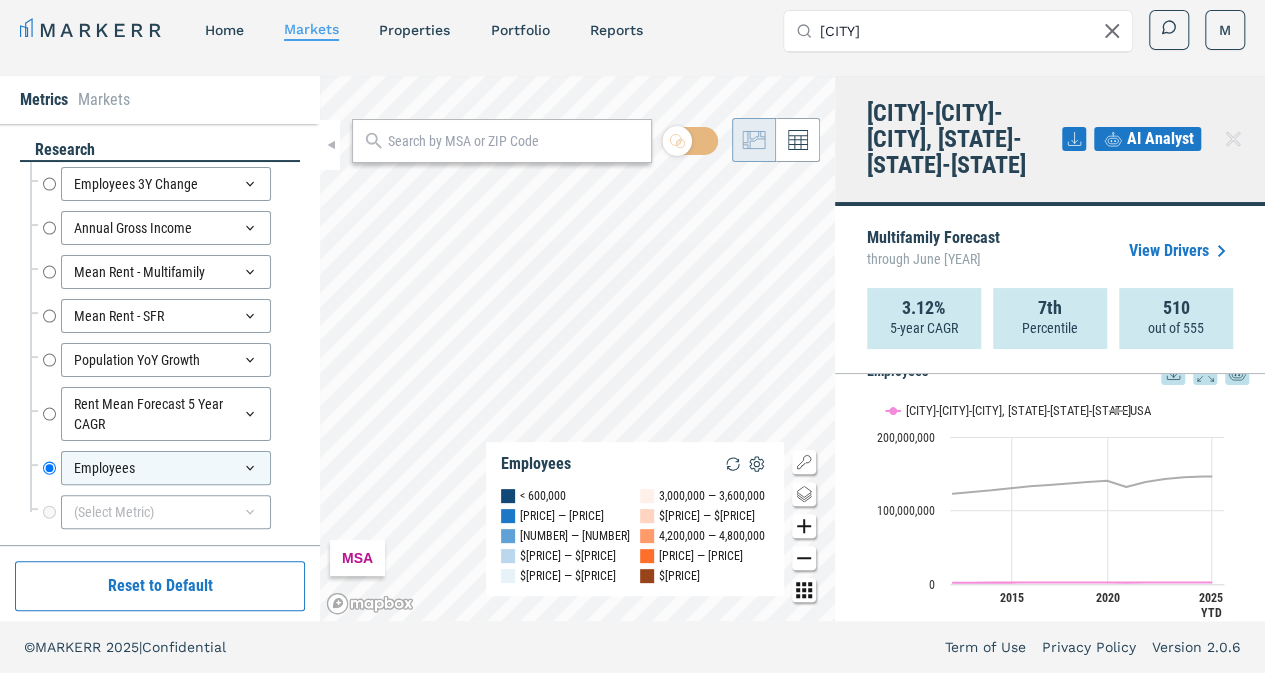 click 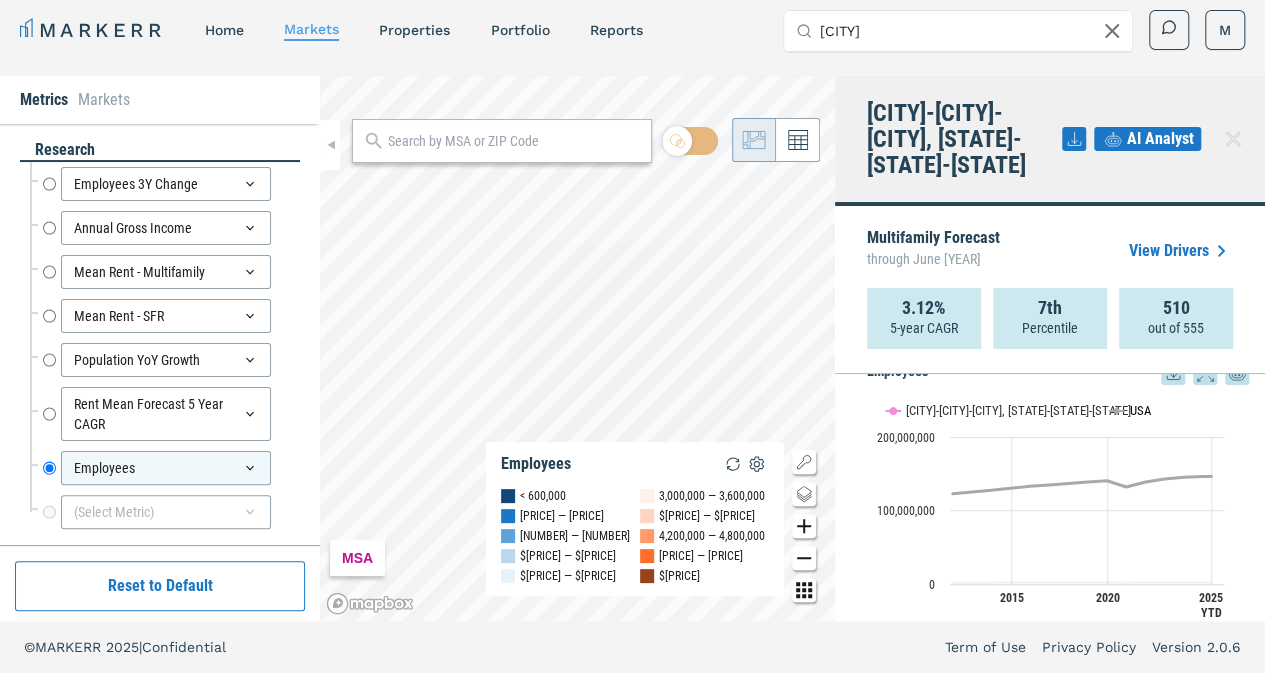 click on "USA" 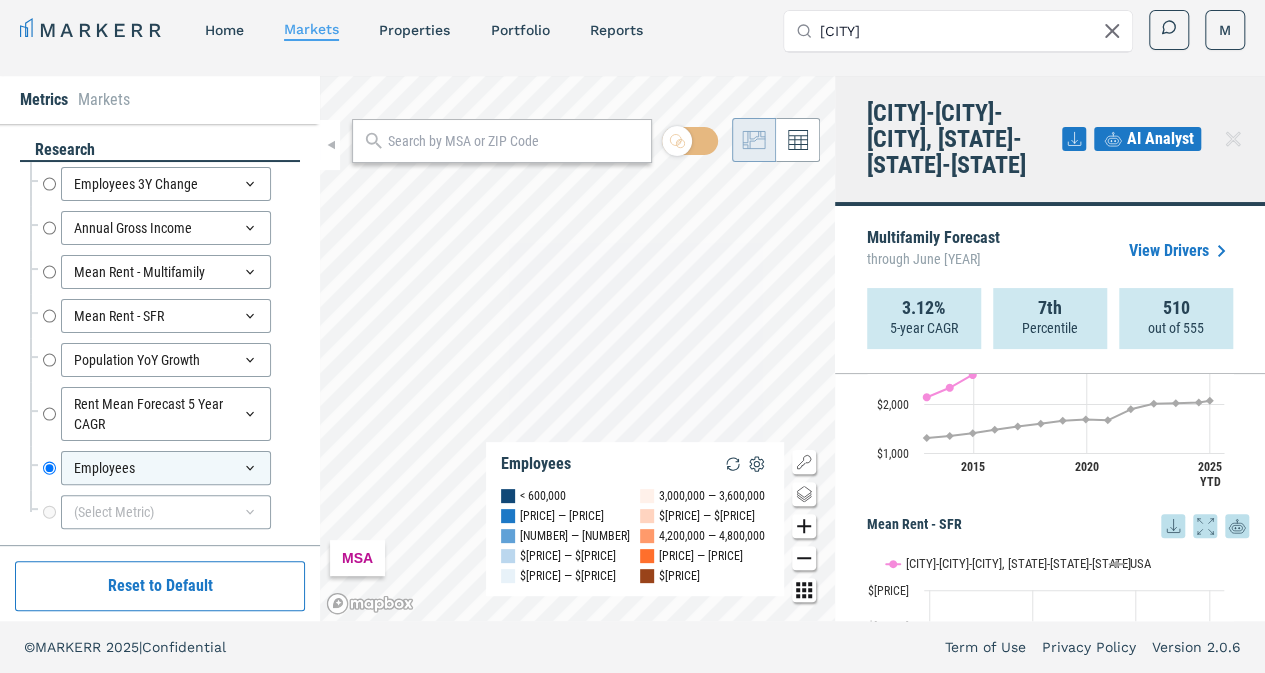 scroll, scrollTop: 964, scrollLeft: 0, axis: vertical 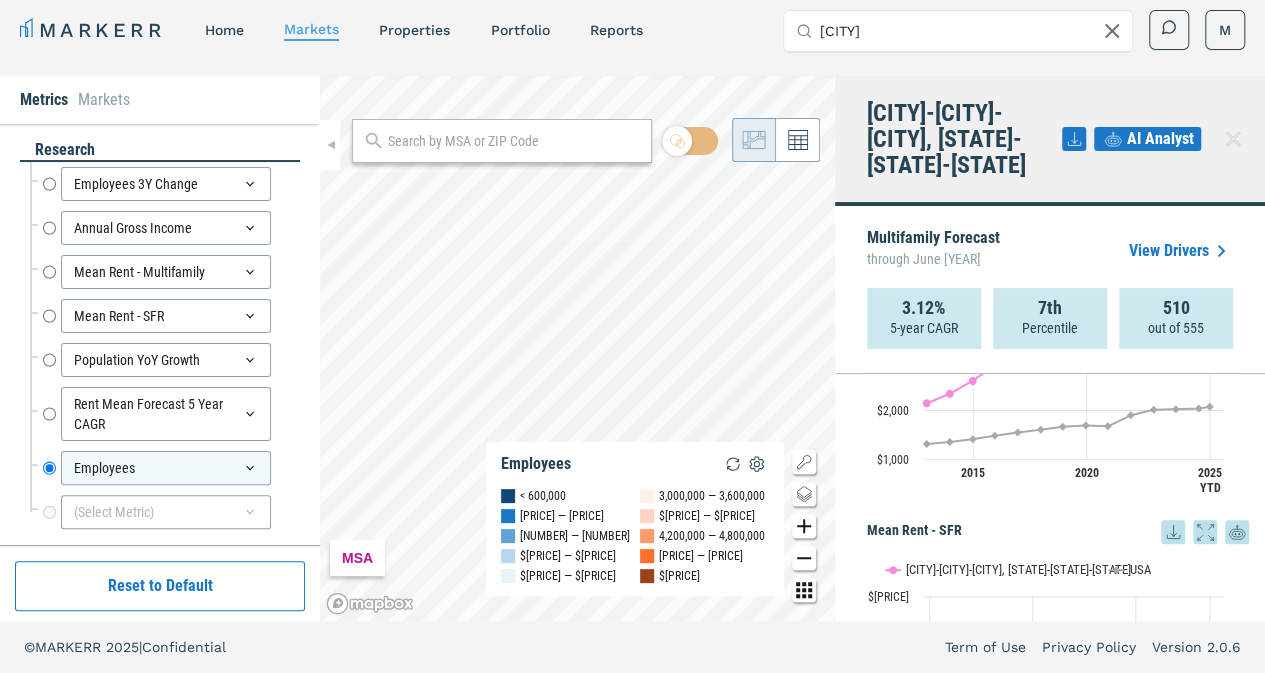 click on "[CITY]" at bounding box center (970, 31) 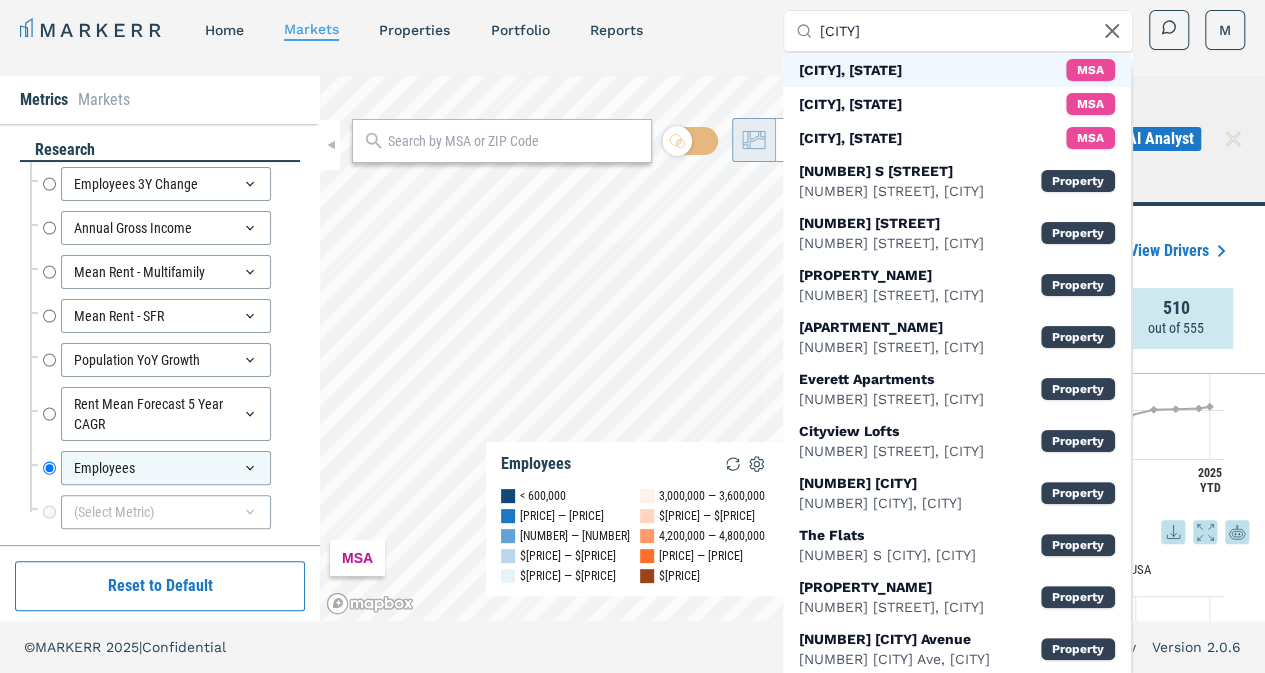 click on "[CITY], [STATE]" at bounding box center [850, 70] 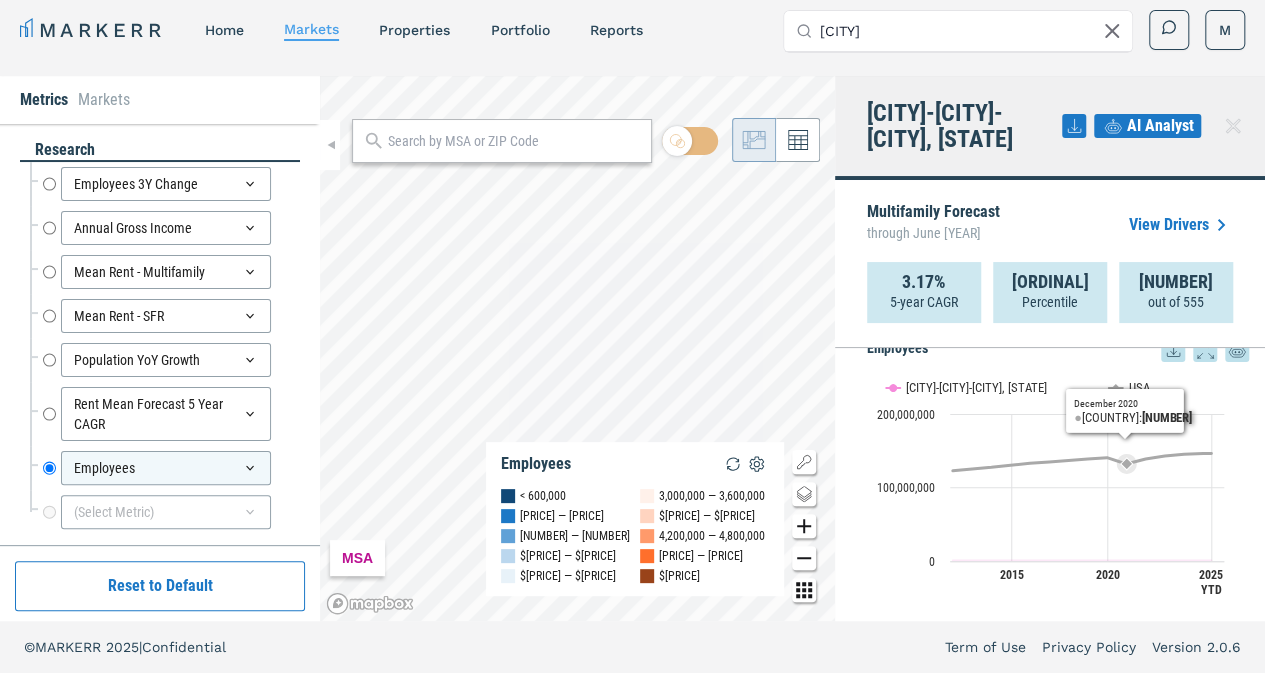 scroll, scrollTop: 1974, scrollLeft: 0, axis: vertical 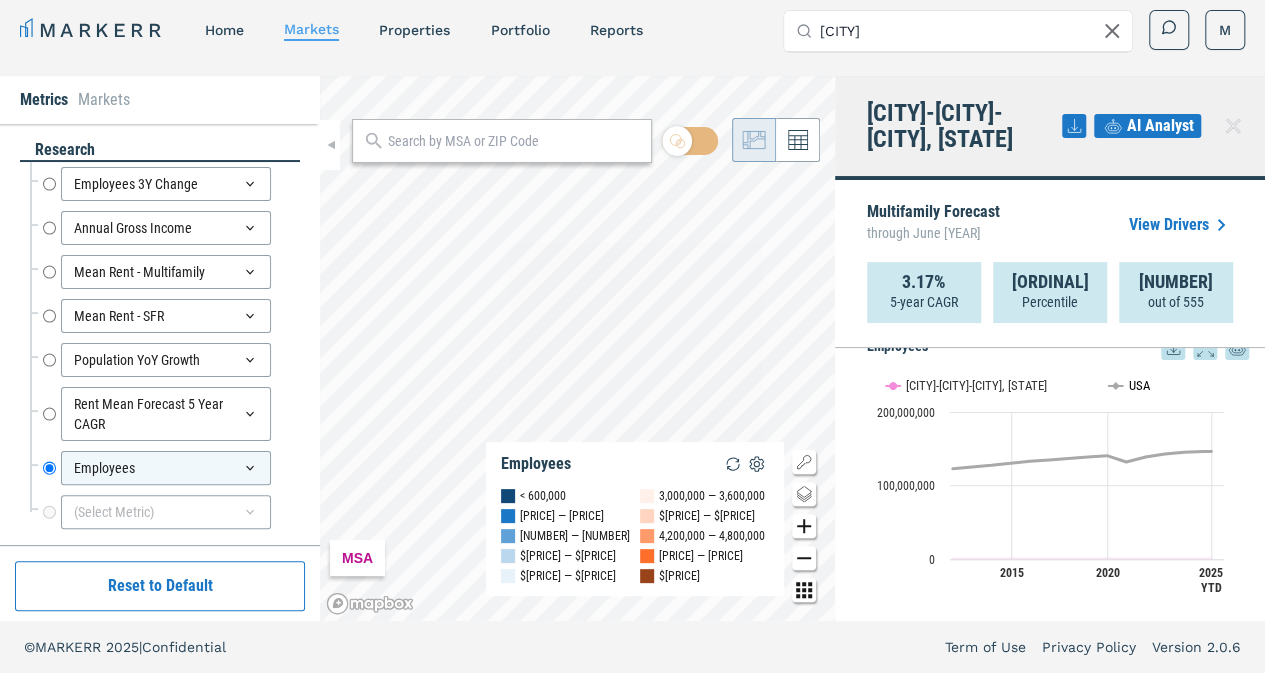 click on "USA" 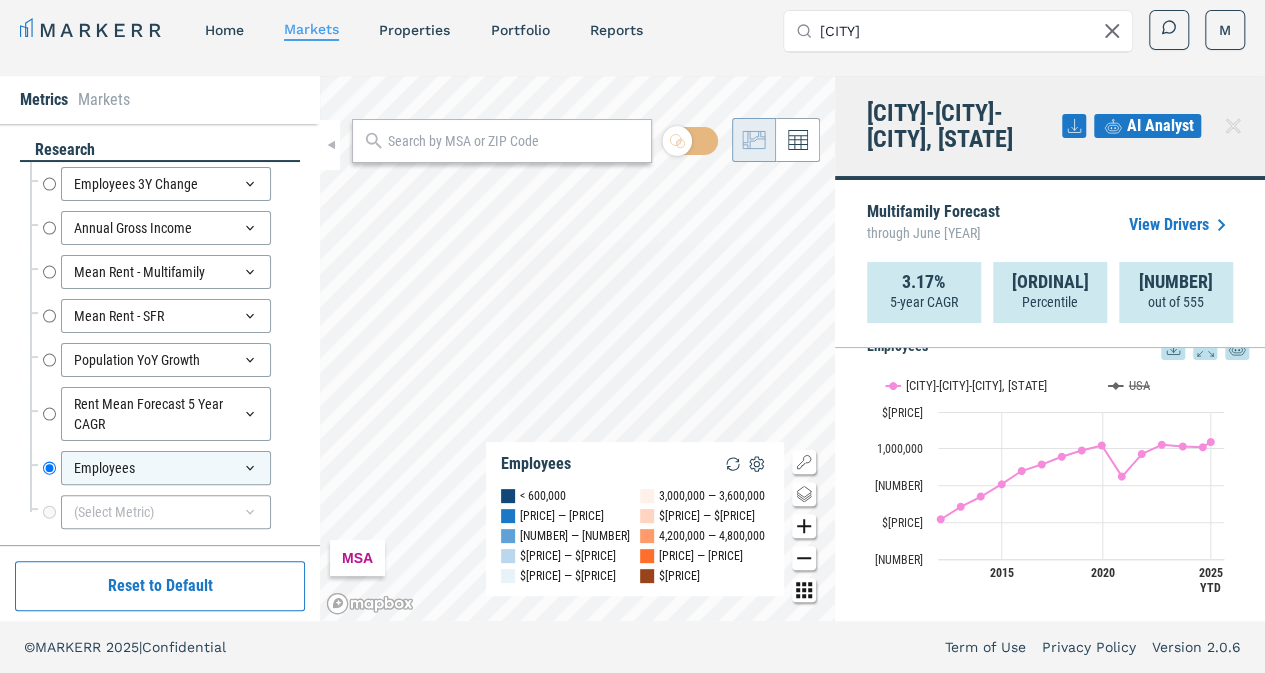 click on "[CITY]" at bounding box center [970, 31] 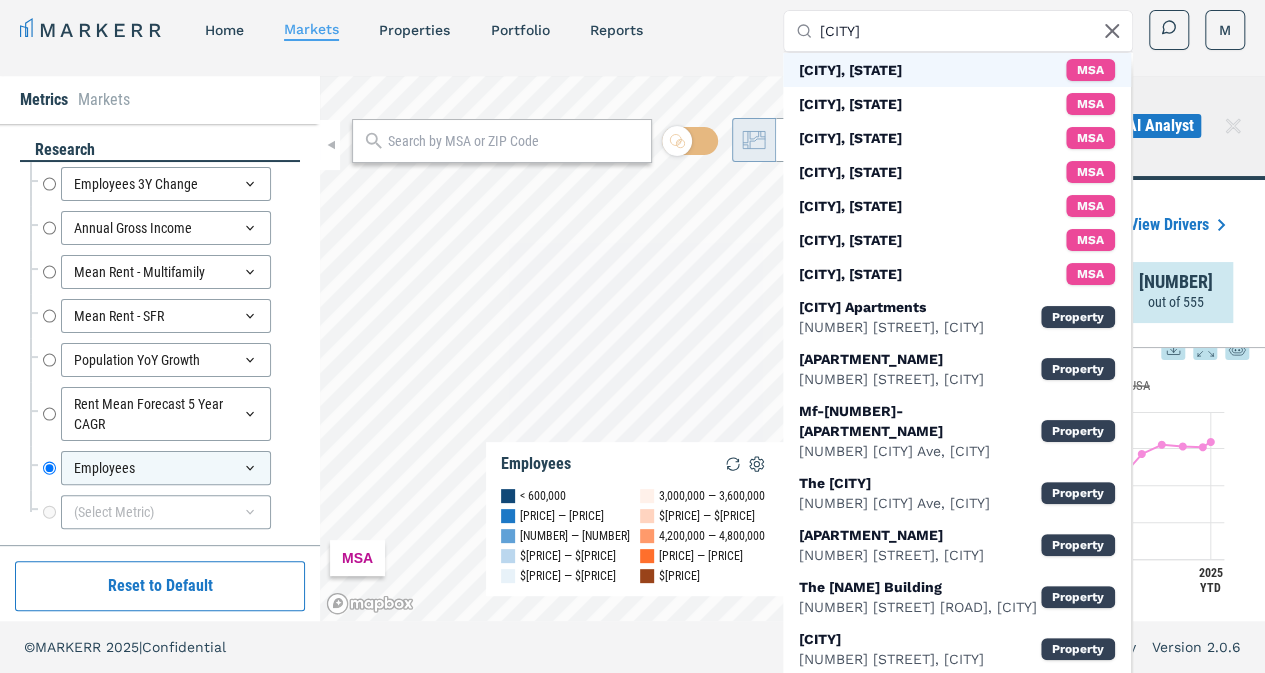 click on "[CITY], [STATE]" at bounding box center (850, 70) 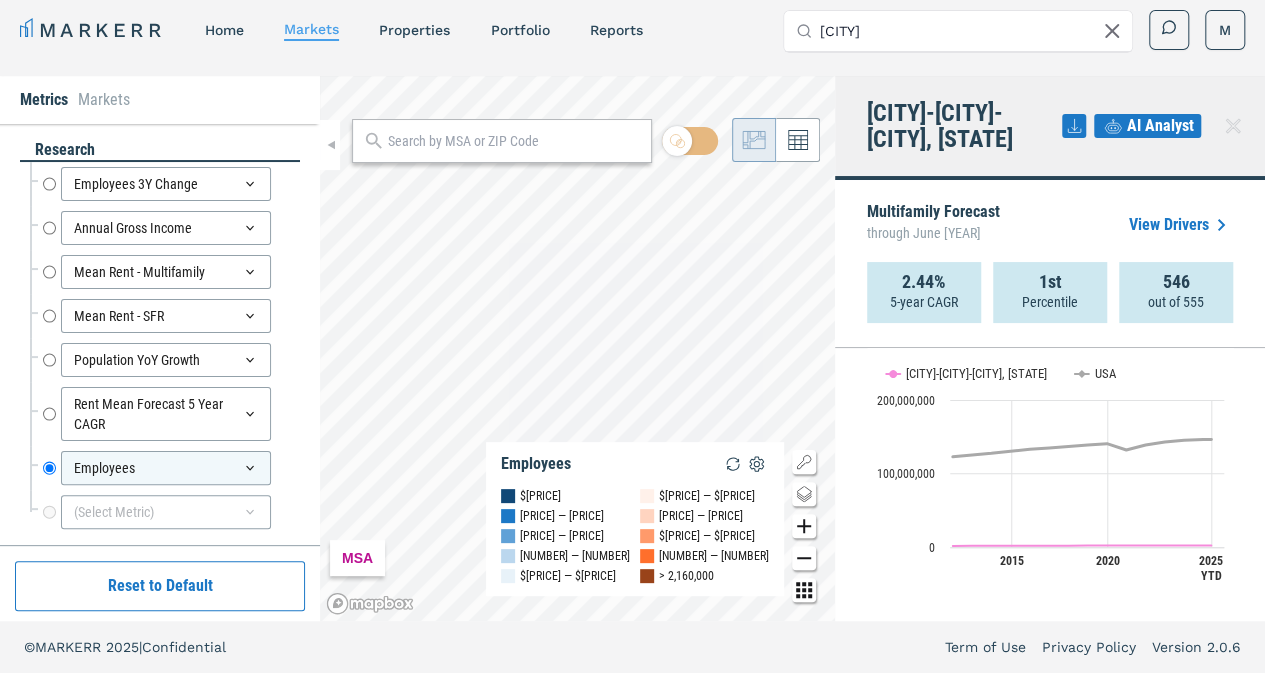 scroll, scrollTop: 1985, scrollLeft: 0, axis: vertical 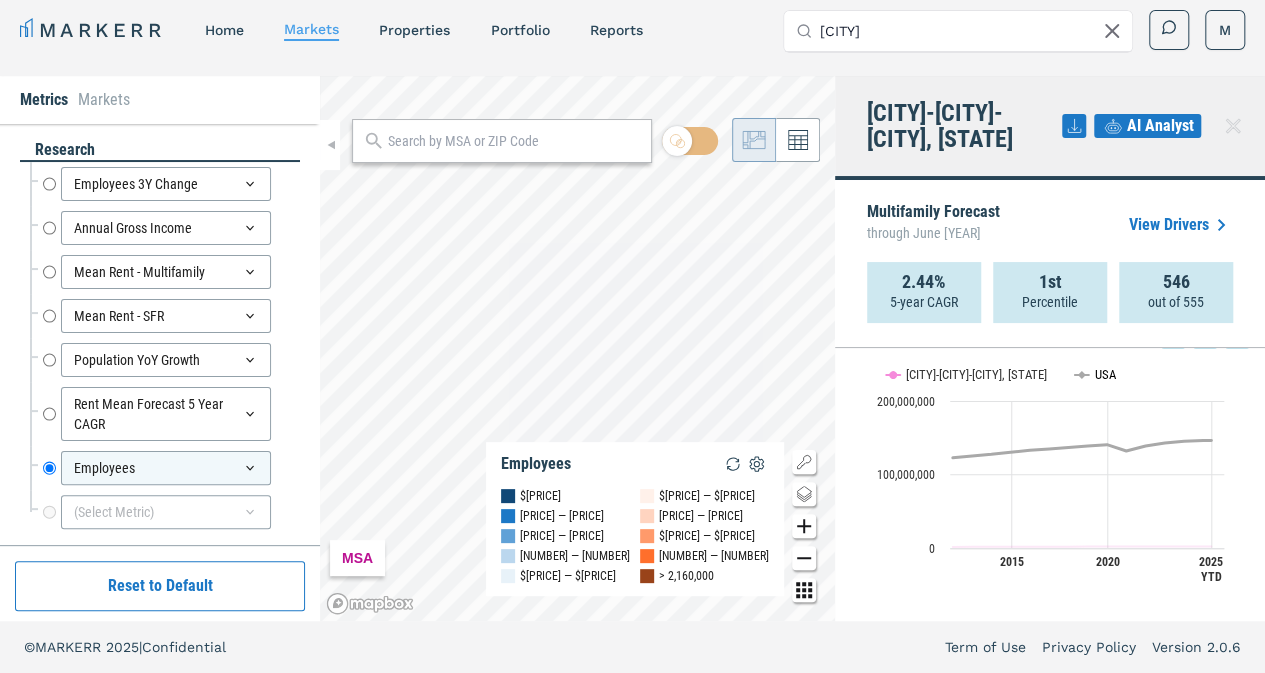 click on "USA" 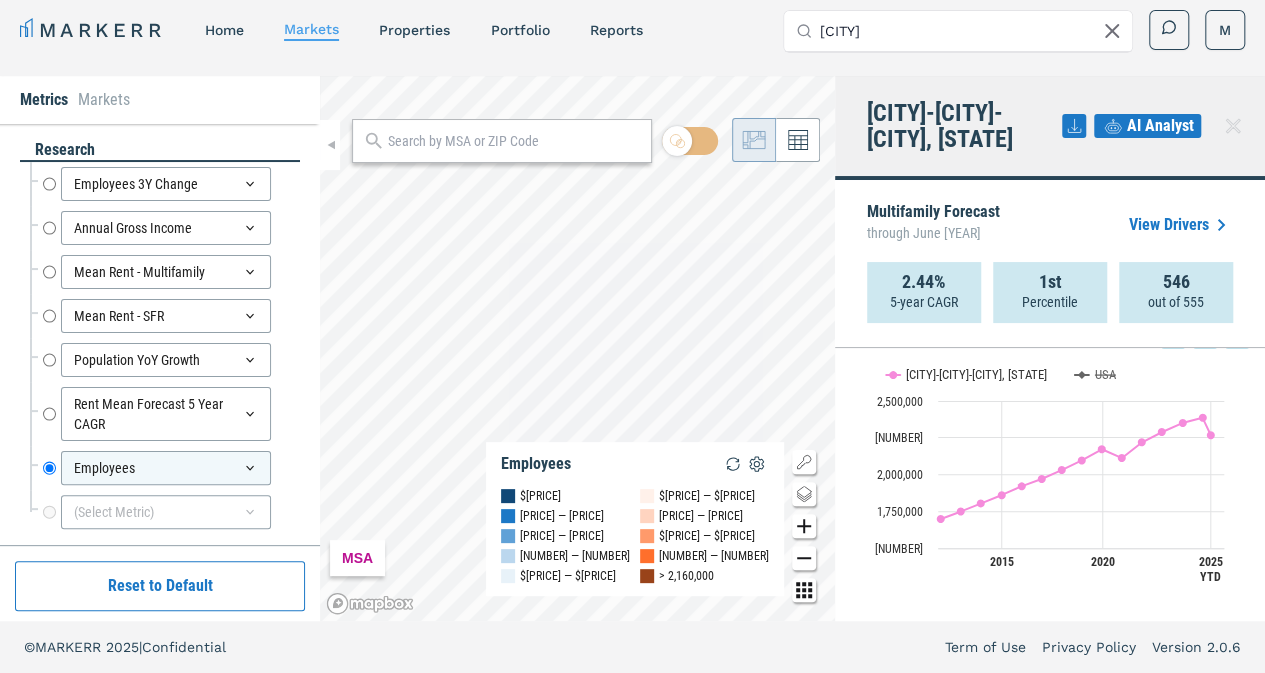 click on "[CITY]" at bounding box center (970, 31) 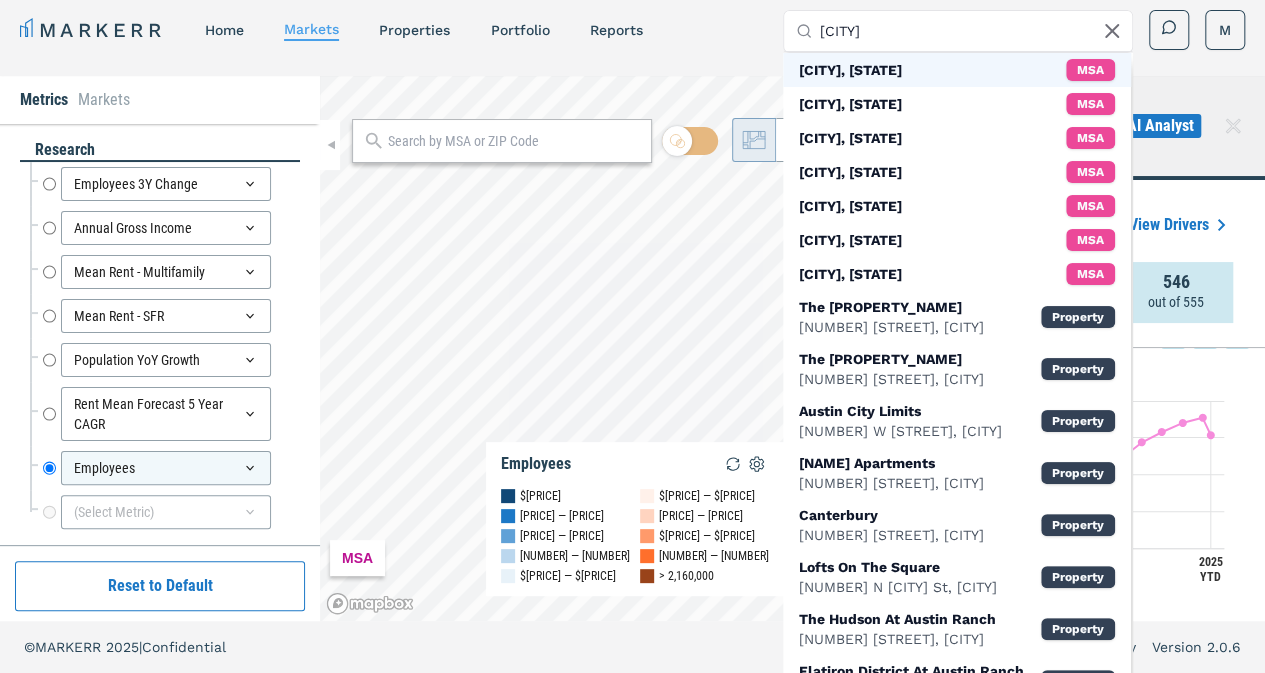 click on "[CITY], [STATE]" at bounding box center [850, 70] 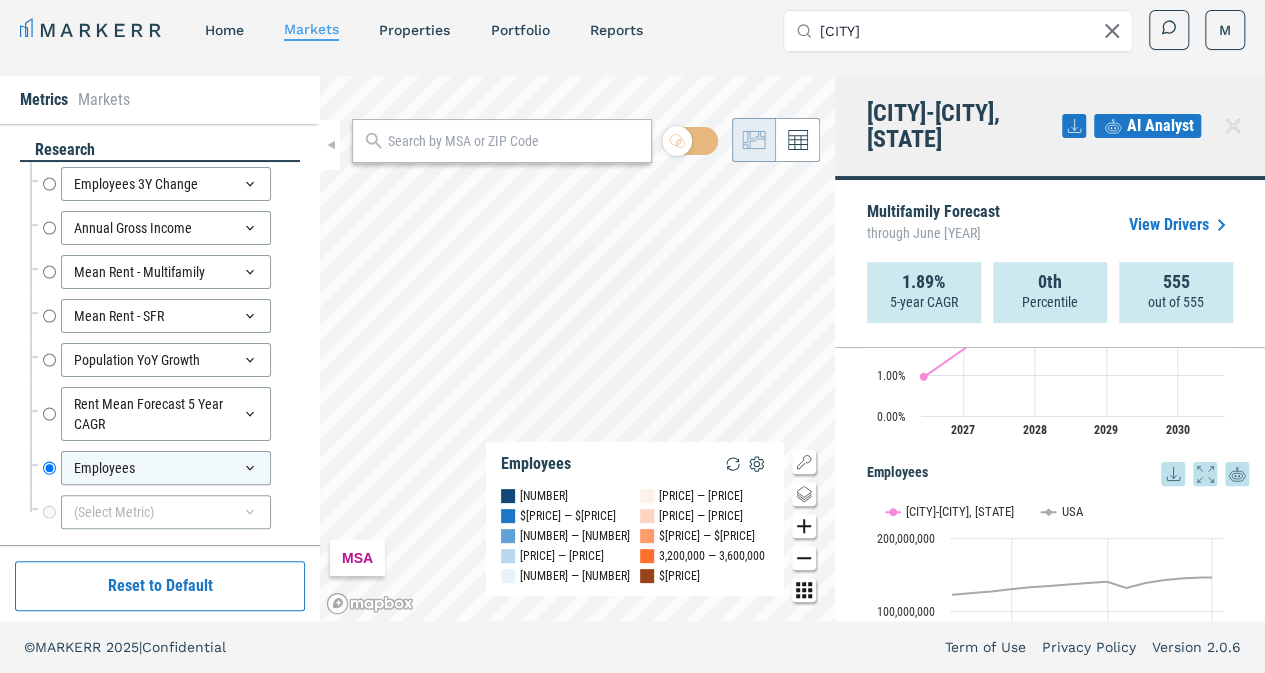 scroll, scrollTop: 1986, scrollLeft: 0, axis: vertical 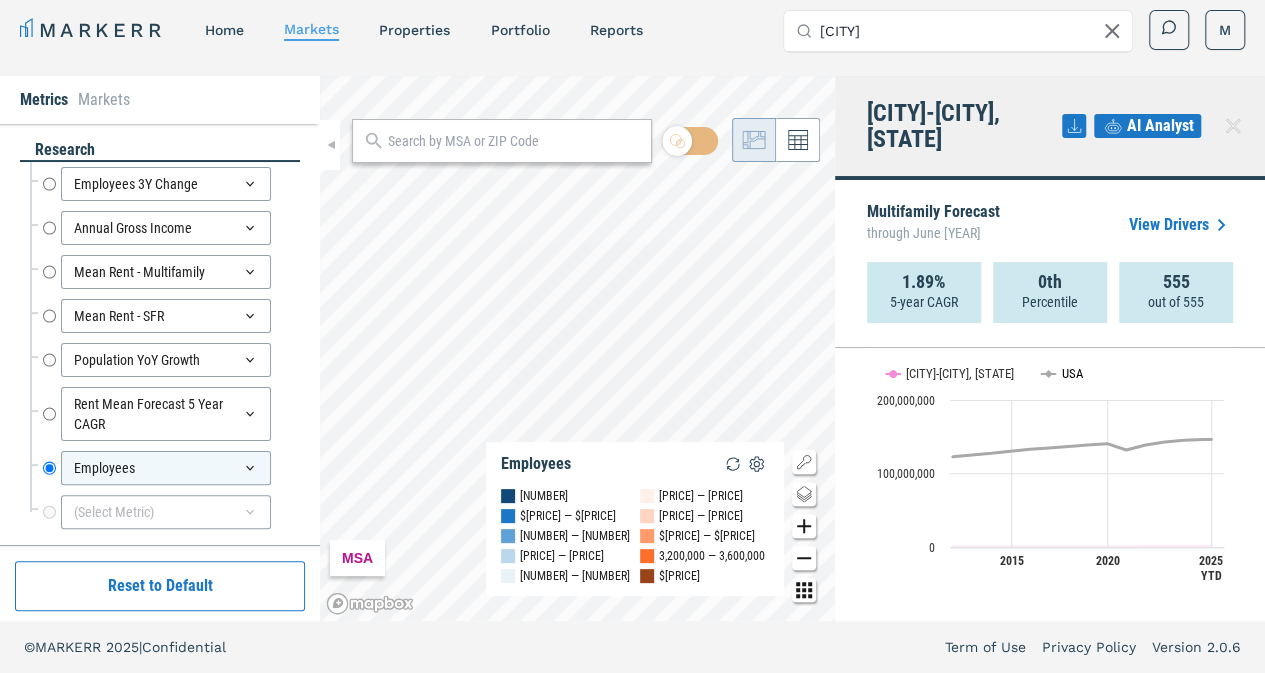click on "USA" 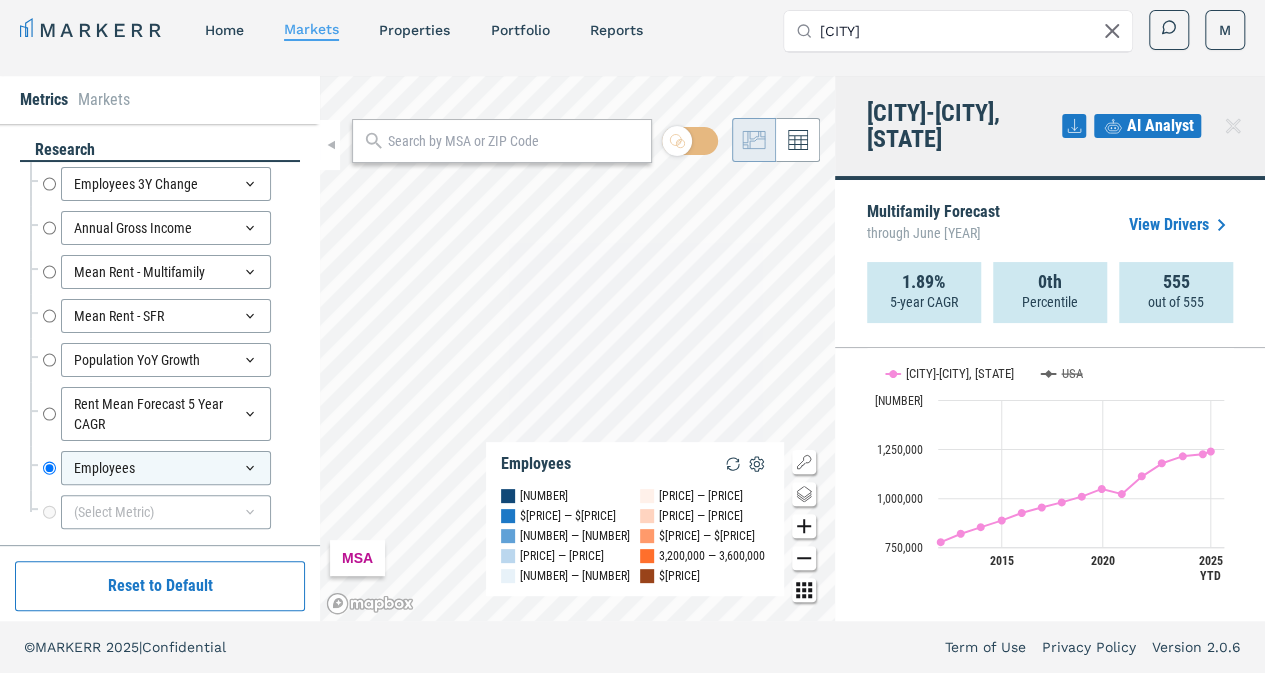 click on "[CITY]" at bounding box center [970, 31] 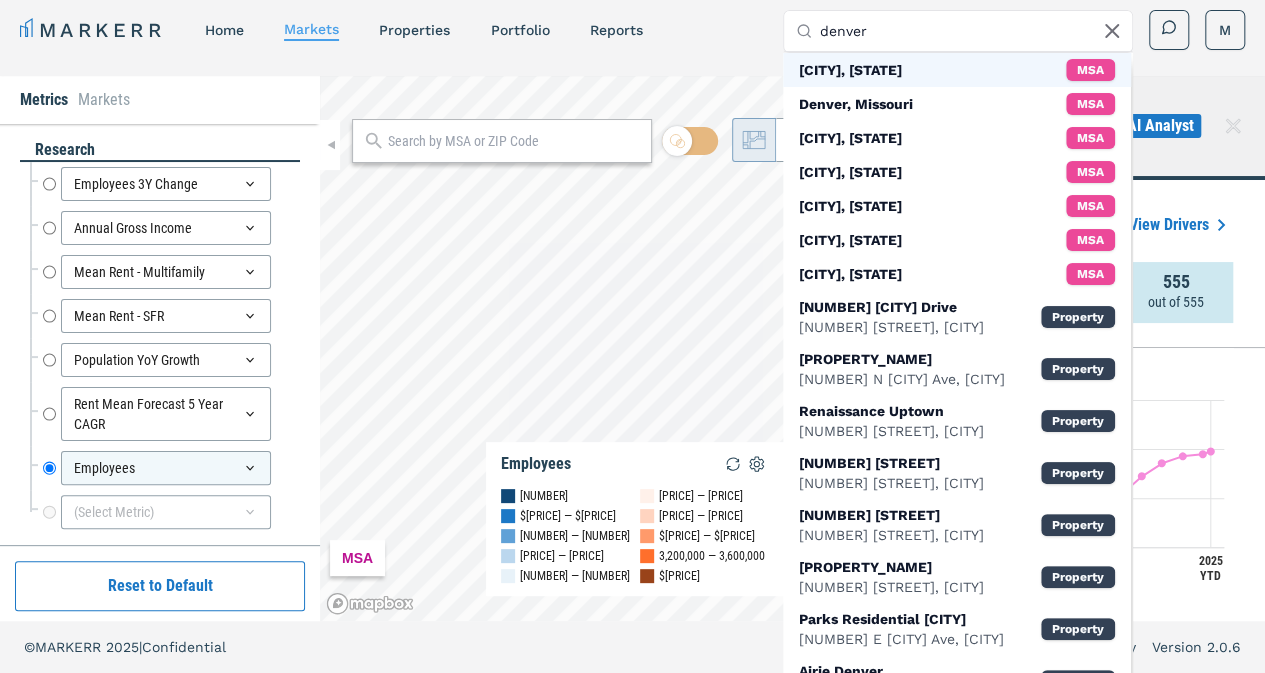 type on "denver" 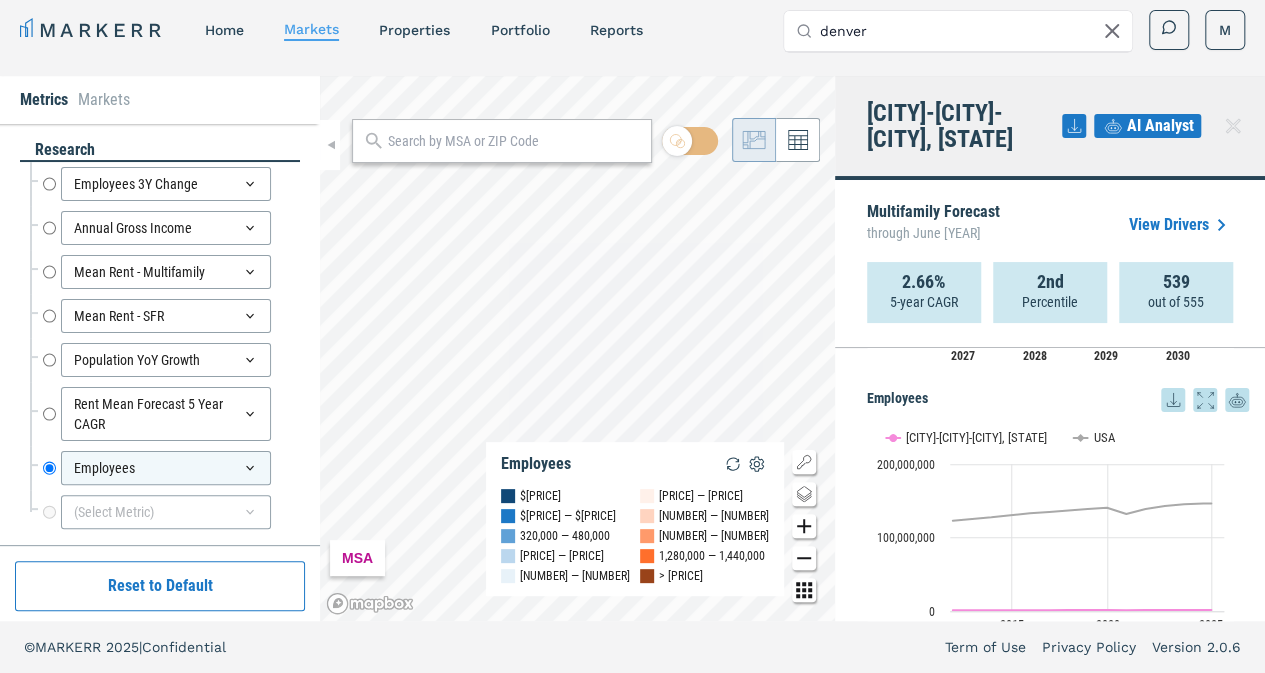 scroll, scrollTop: 1923, scrollLeft: 0, axis: vertical 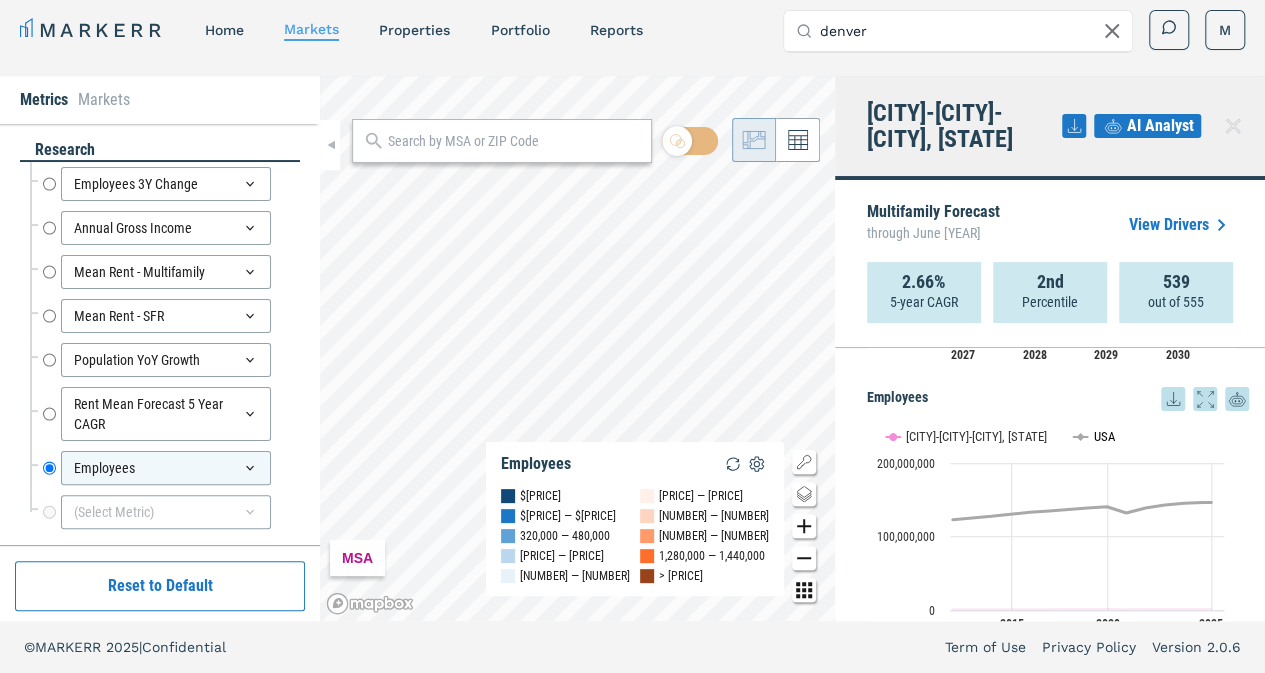 click at bounding box center (1093, 424) 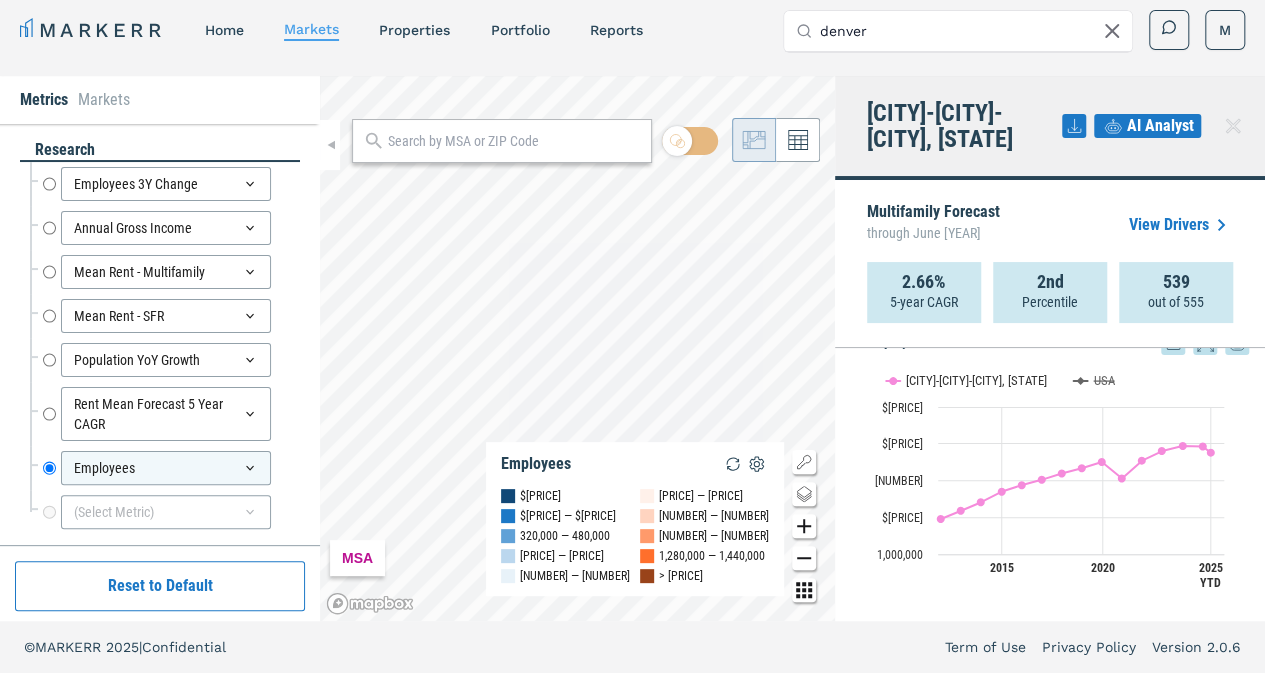 scroll, scrollTop: 1980, scrollLeft: 0, axis: vertical 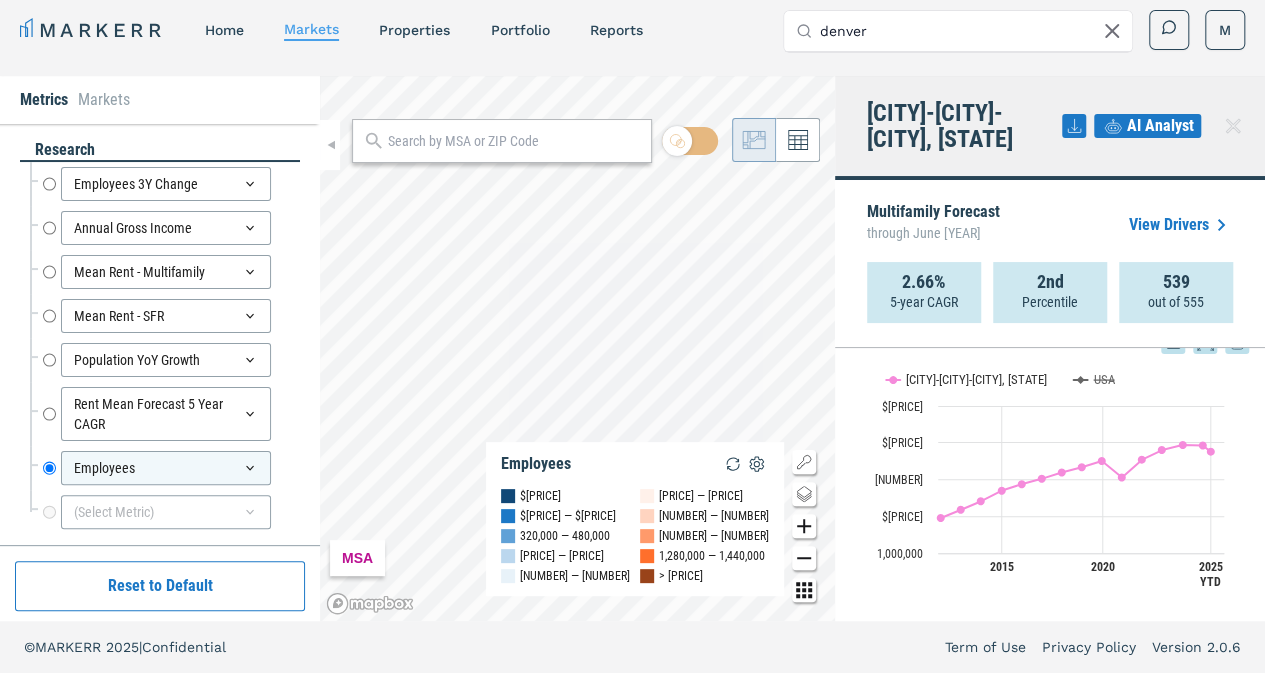 drag, startPoint x: 894, startPoint y: 22, endPoint x: 802, endPoint y: 14, distance: 92.34717 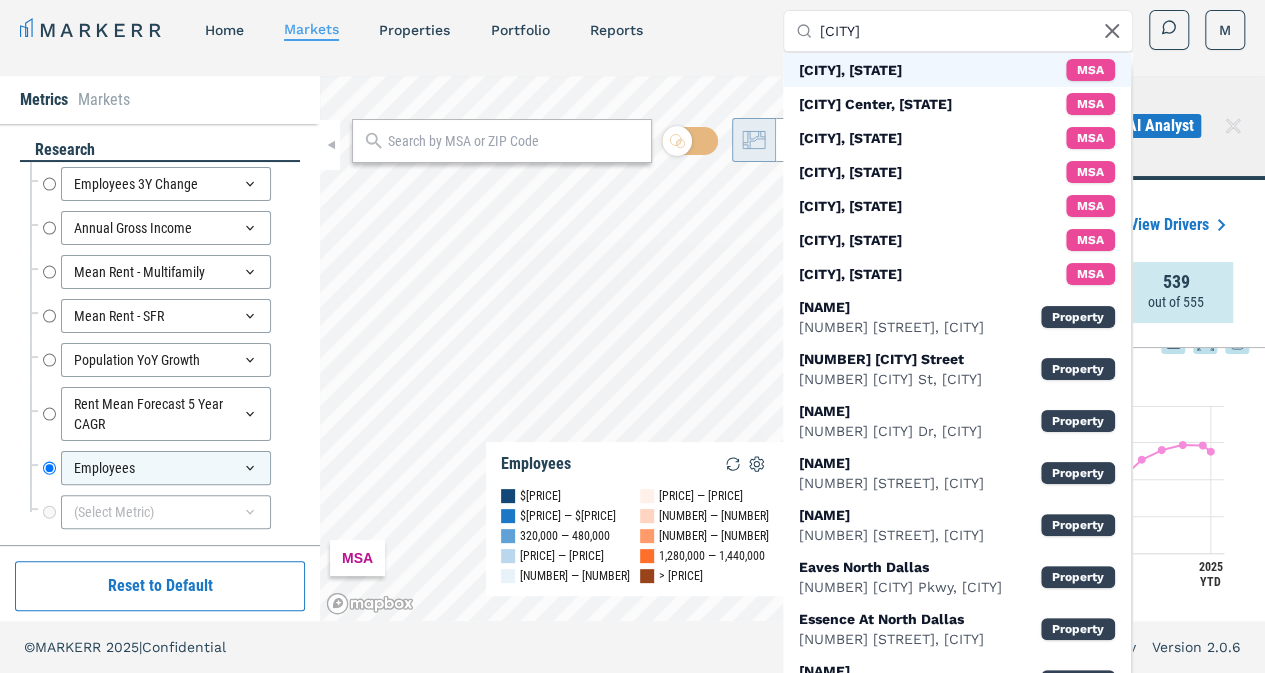 click on "[CITY], [STATE] MSA" at bounding box center (957, 70) 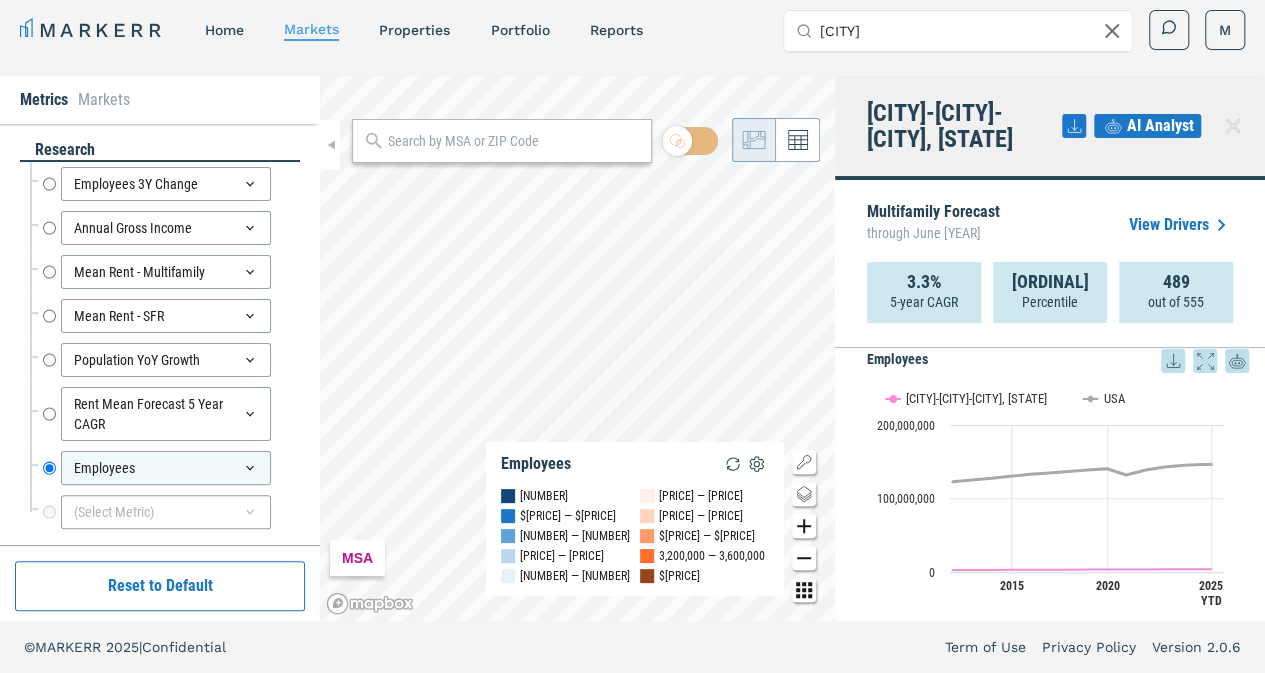 scroll, scrollTop: 1962, scrollLeft: 0, axis: vertical 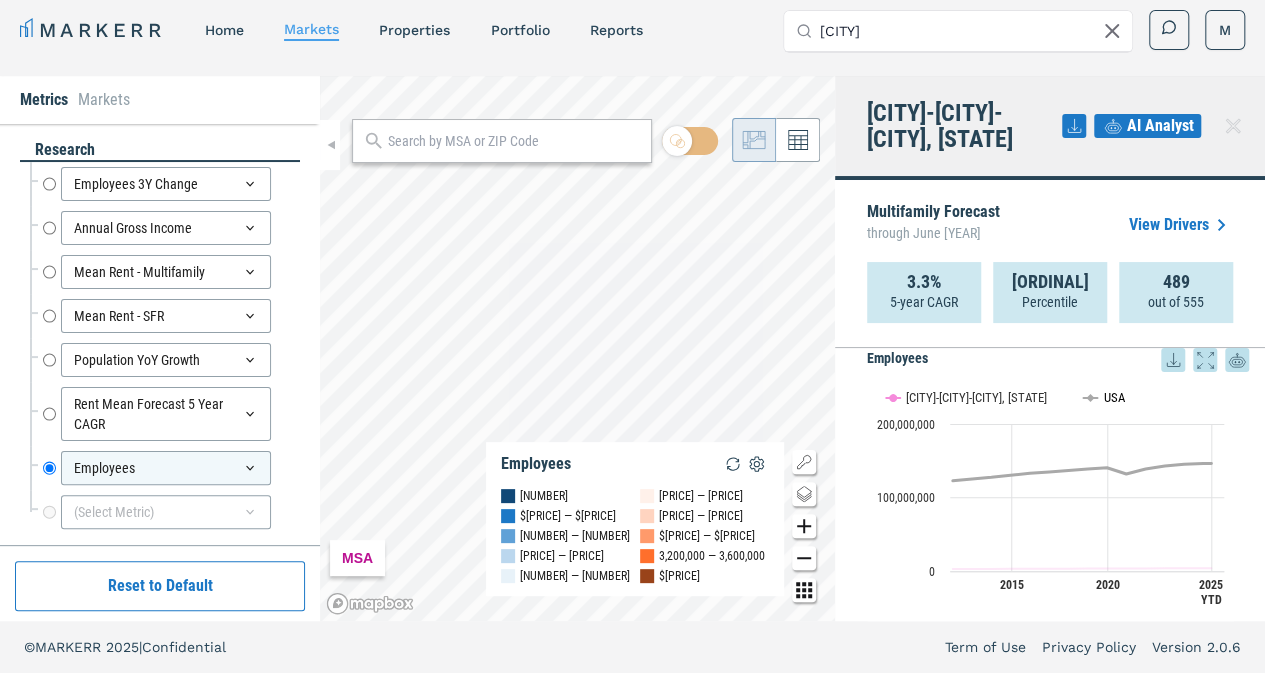 click on "USA" 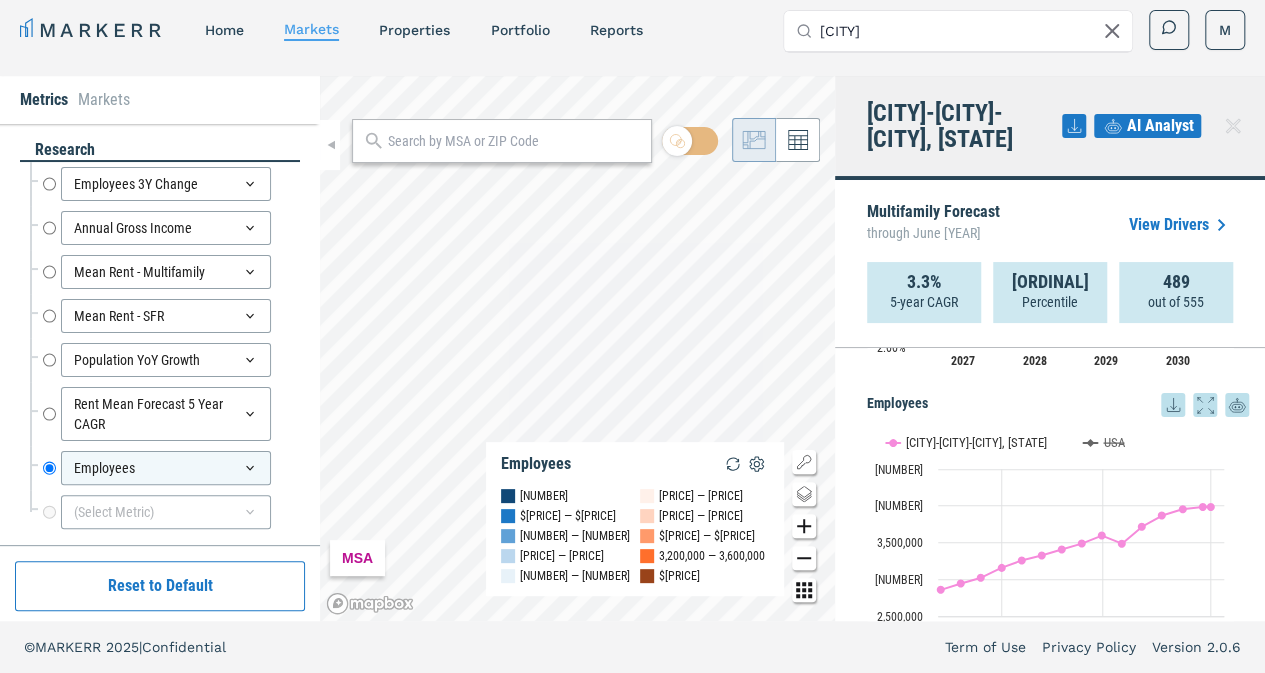 scroll, scrollTop: 1986, scrollLeft: 0, axis: vertical 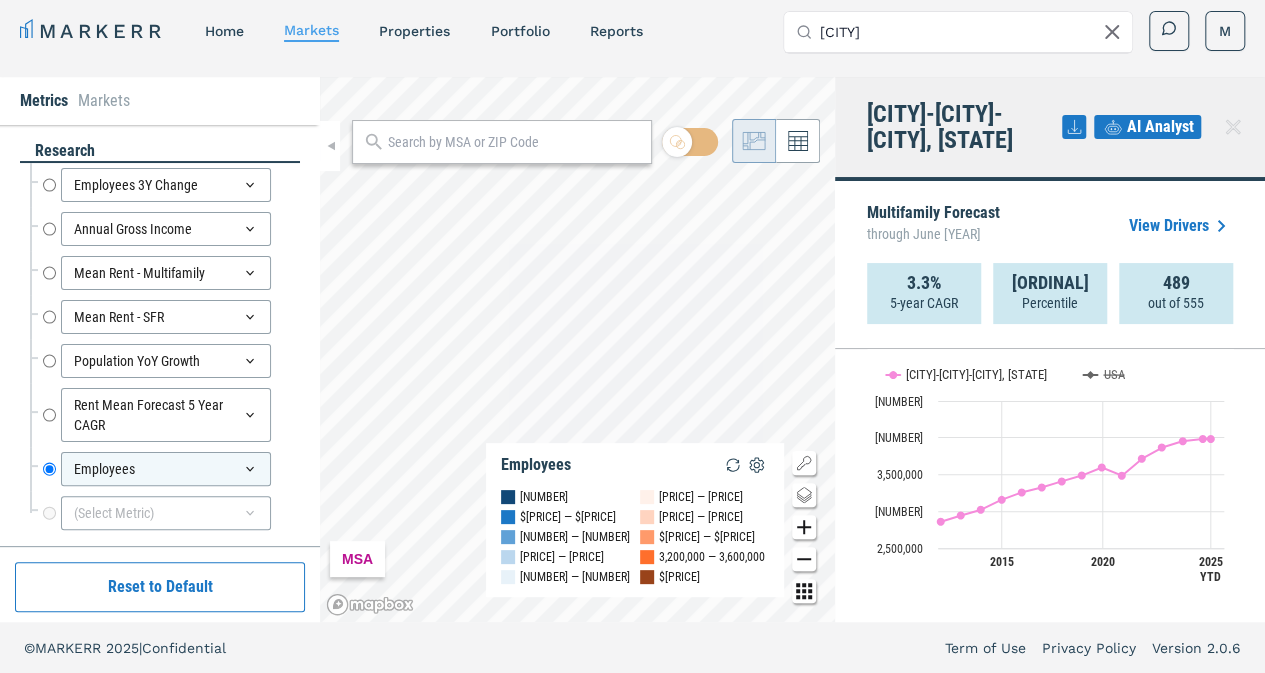 click on "[CITY]" at bounding box center (970, 32) 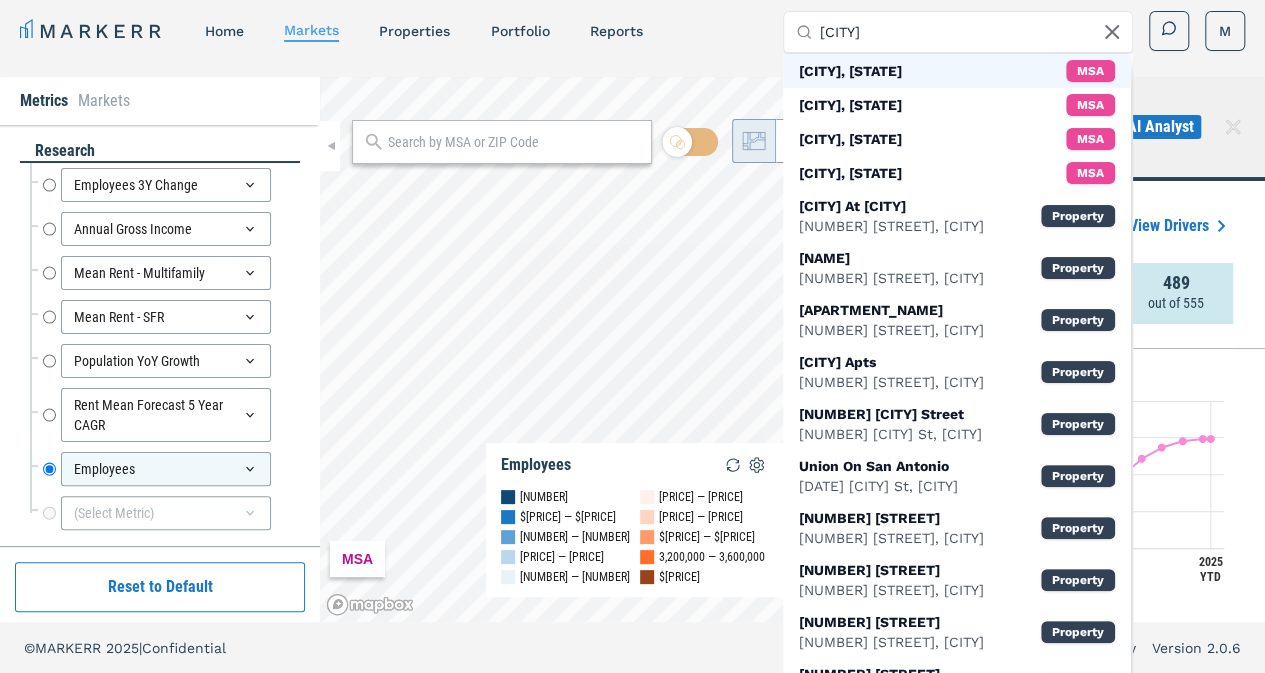 click on "[CITY], [STATE]" at bounding box center (850, 71) 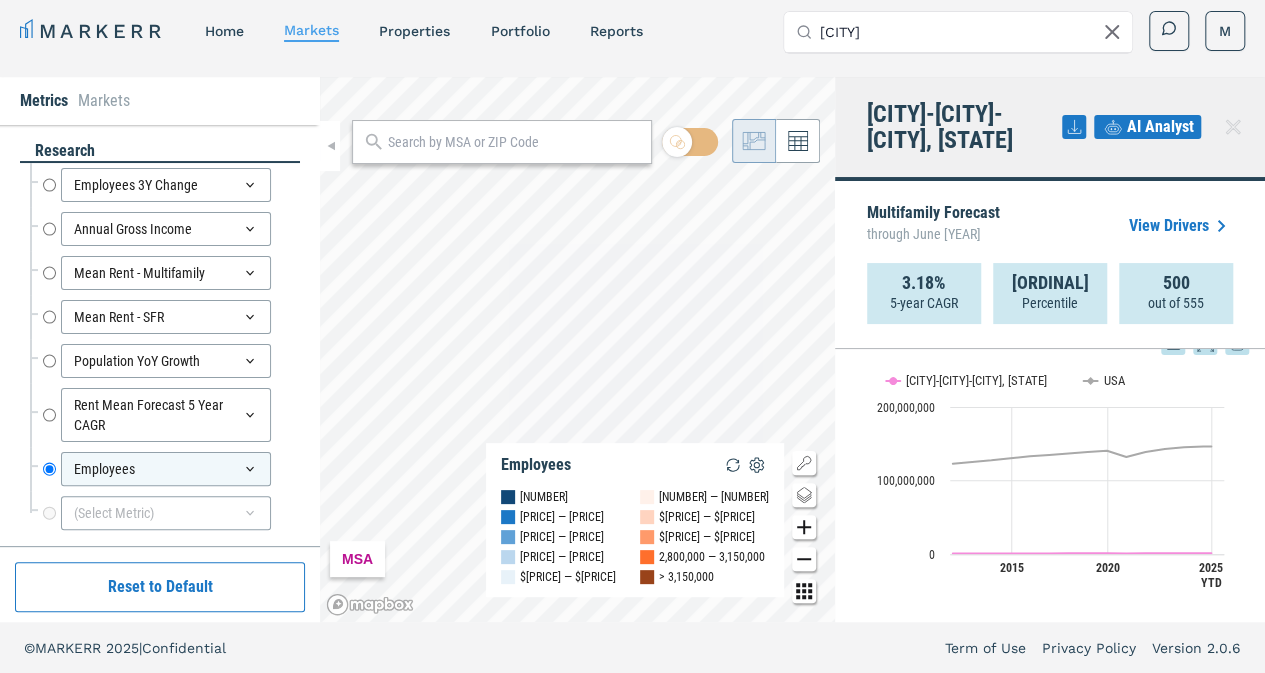 scroll, scrollTop: 1986, scrollLeft: 0, axis: vertical 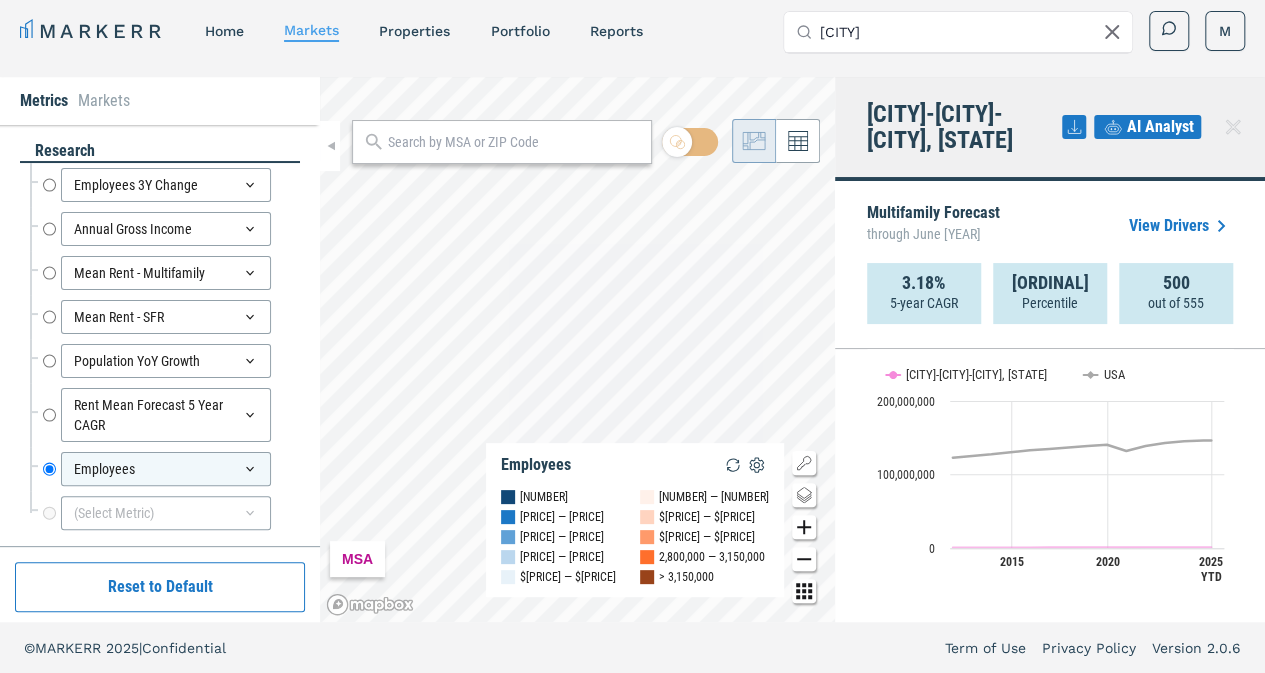click 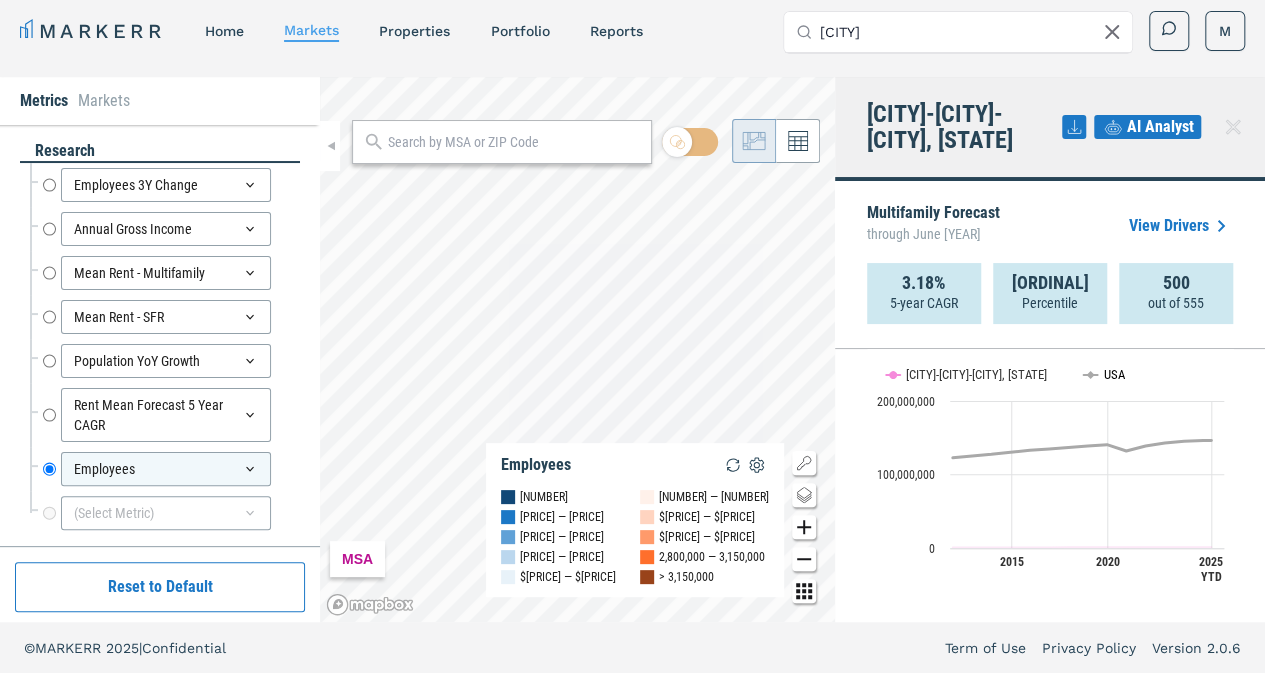click on "USA" 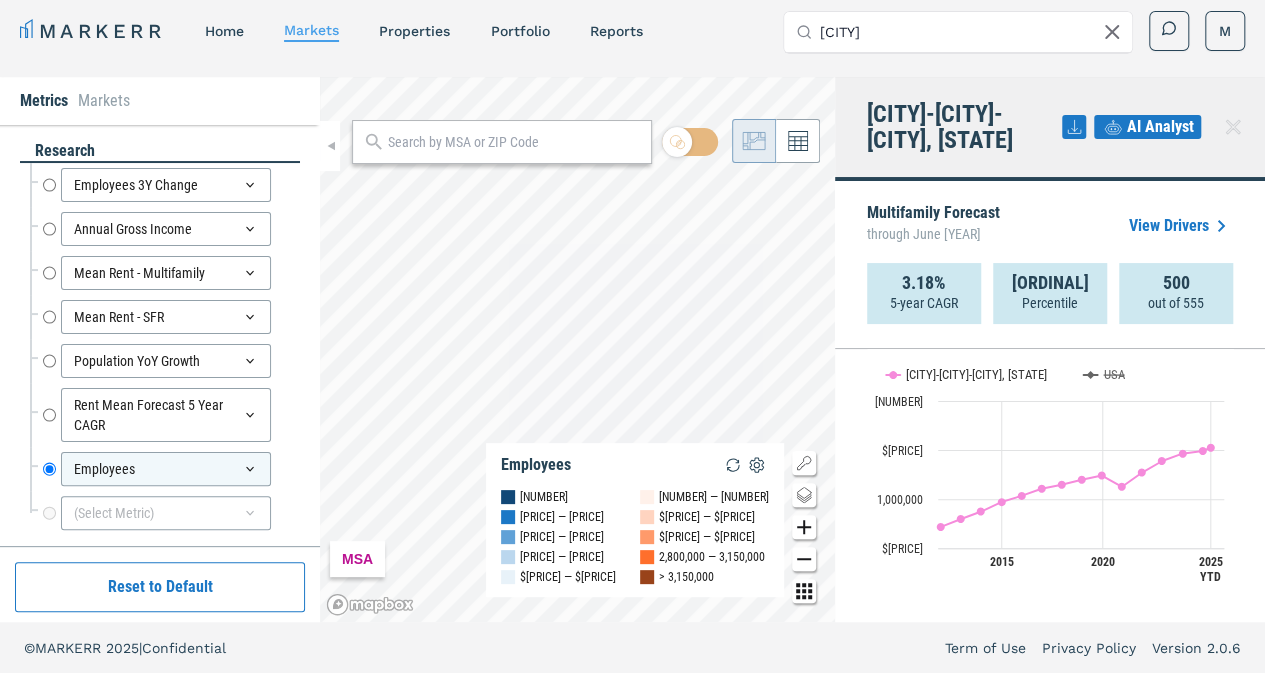 click on "[CITY]" at bounding box center [970, 32] 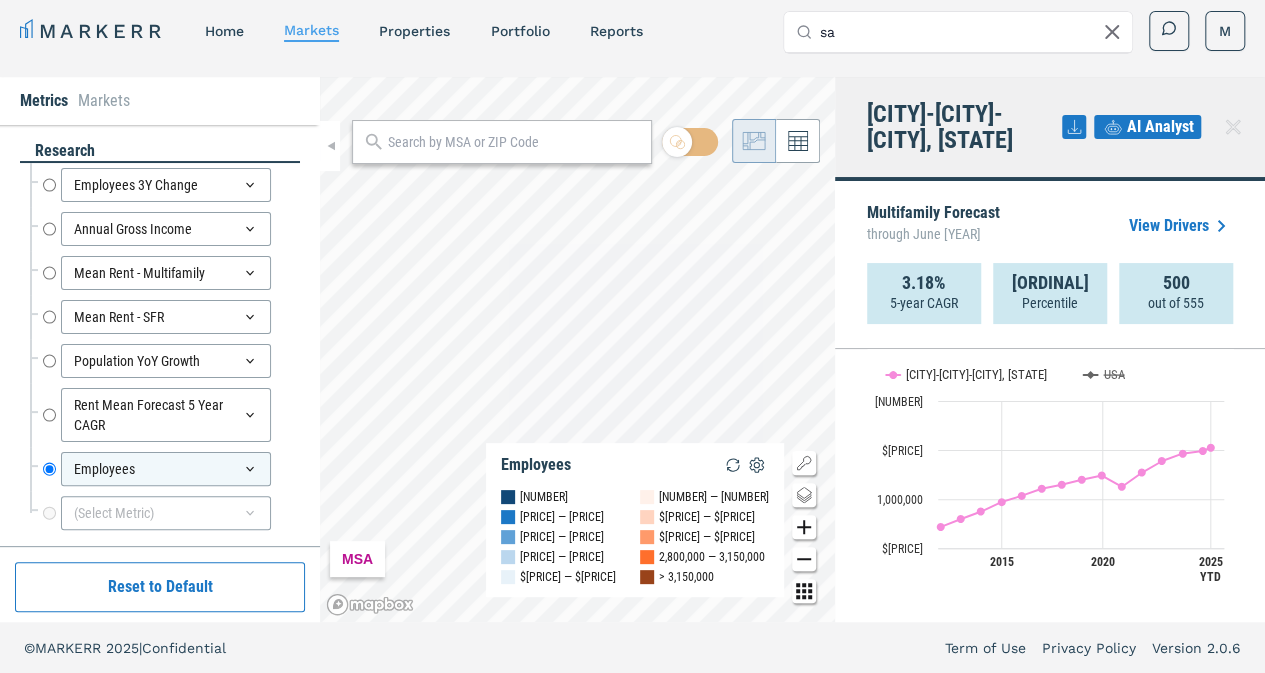 type on "s" 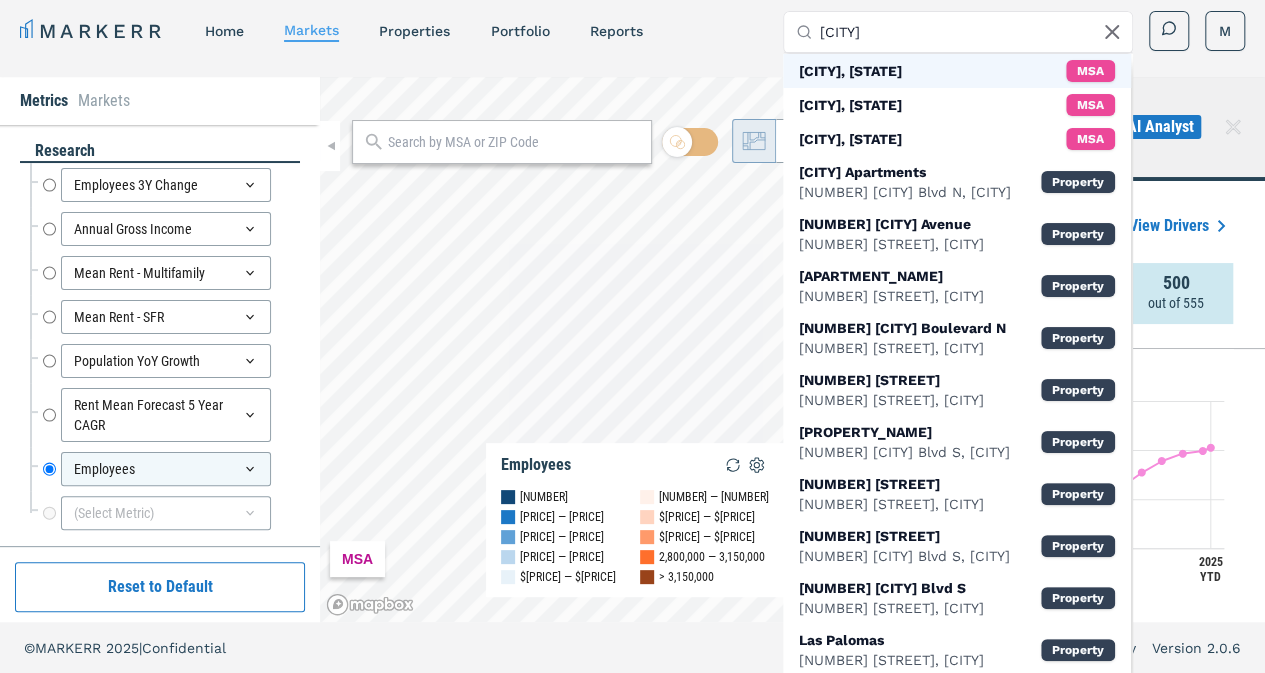 click on "[CITY], [STATE]" at bounding box center [850, 71] 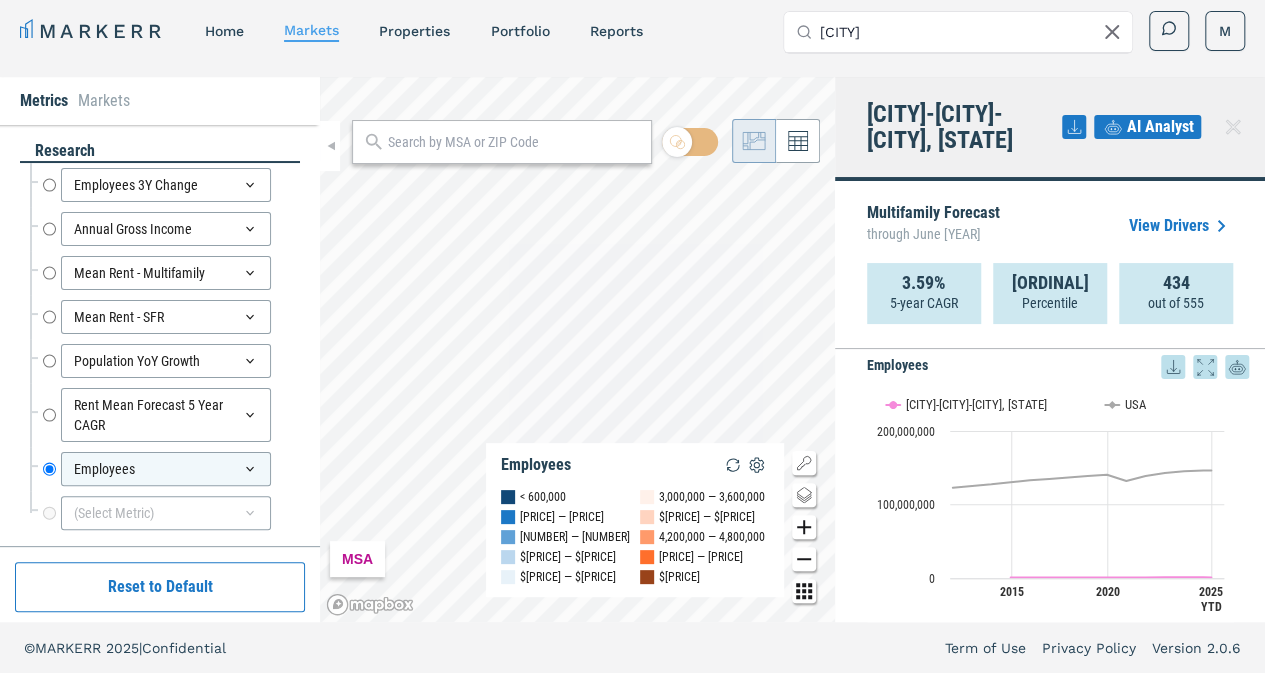scroll, scrollTop: 1957, scrollLeft: 0, axis: vertical 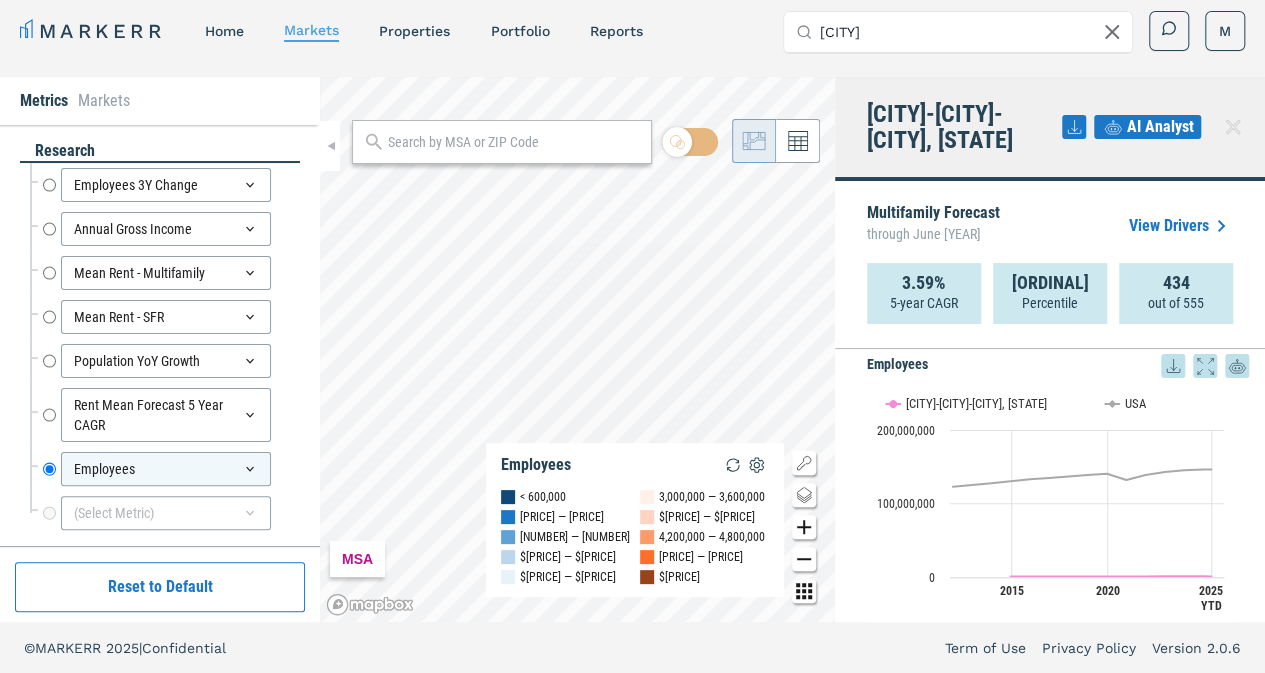 click 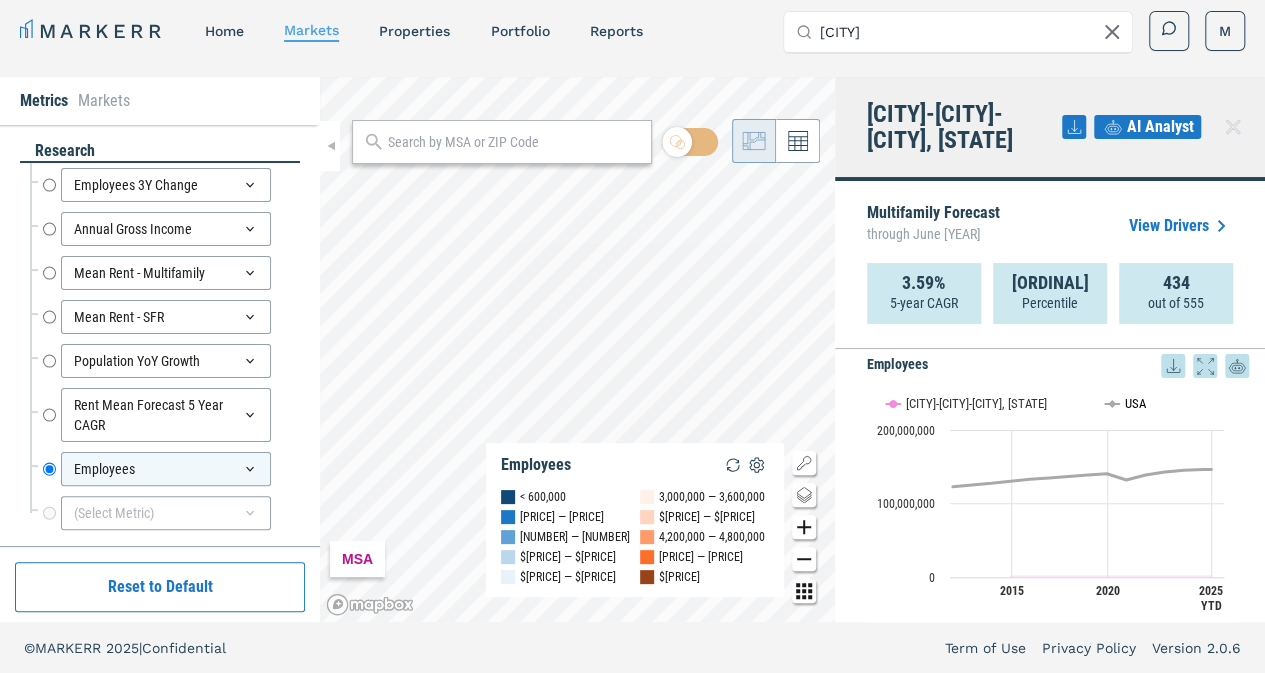 click on "USA" 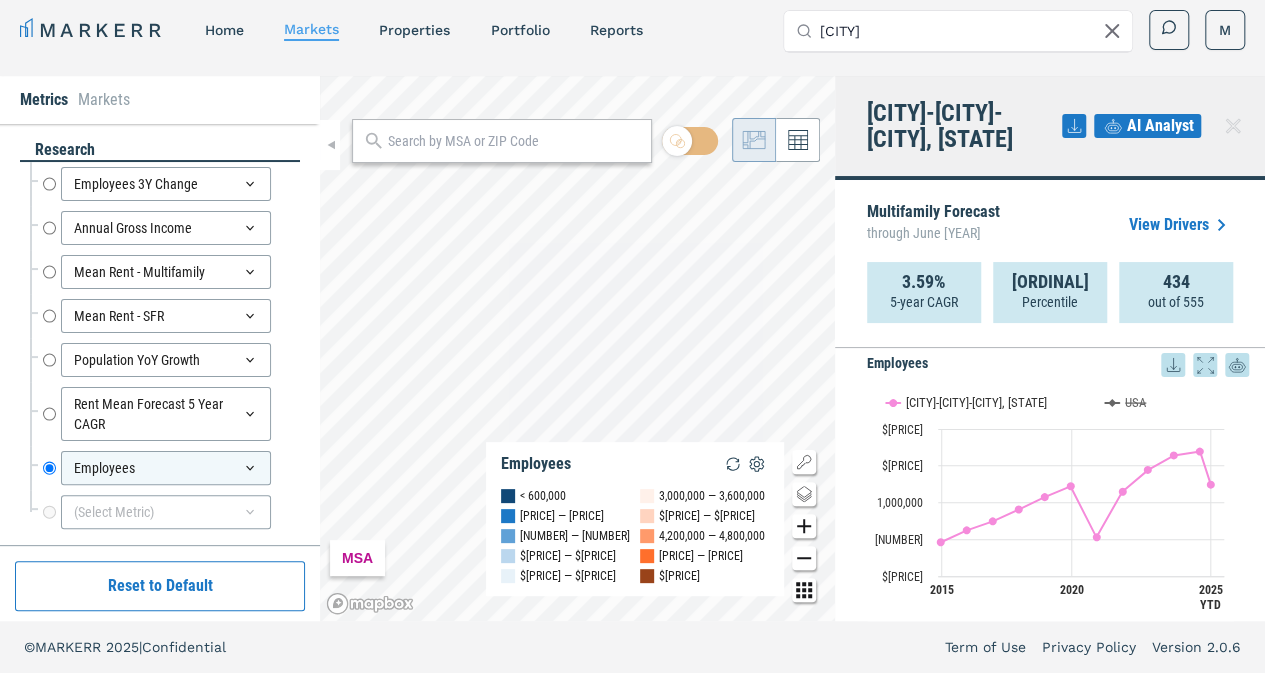scroll, scrollTop: 10, scrollLeft: 0, axis: vertical 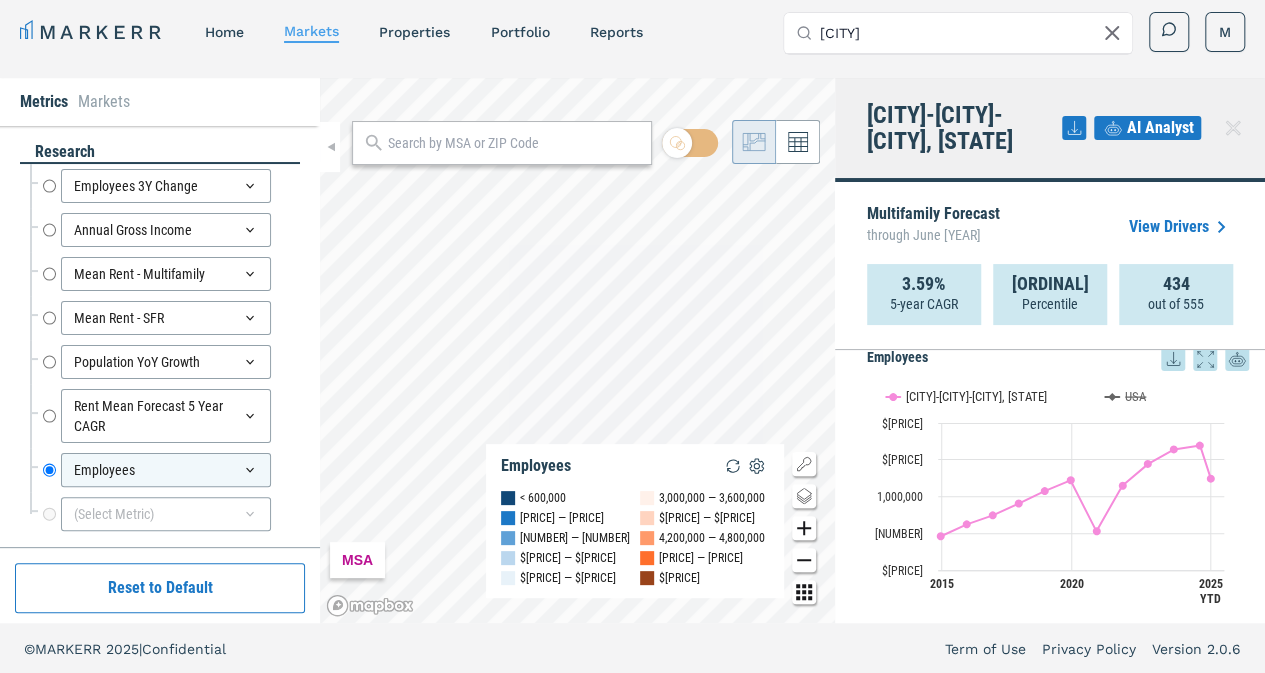 click 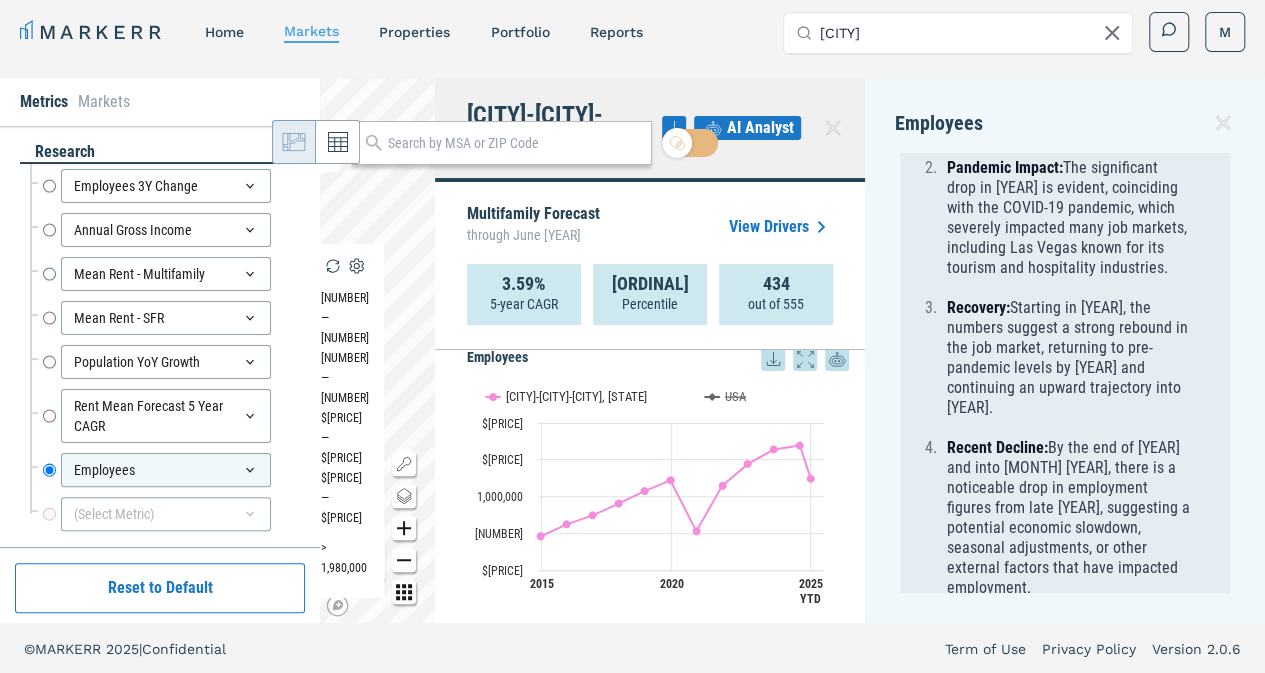 scroll, scrollTop: 276, scrollLeft: 0, axis: vertical 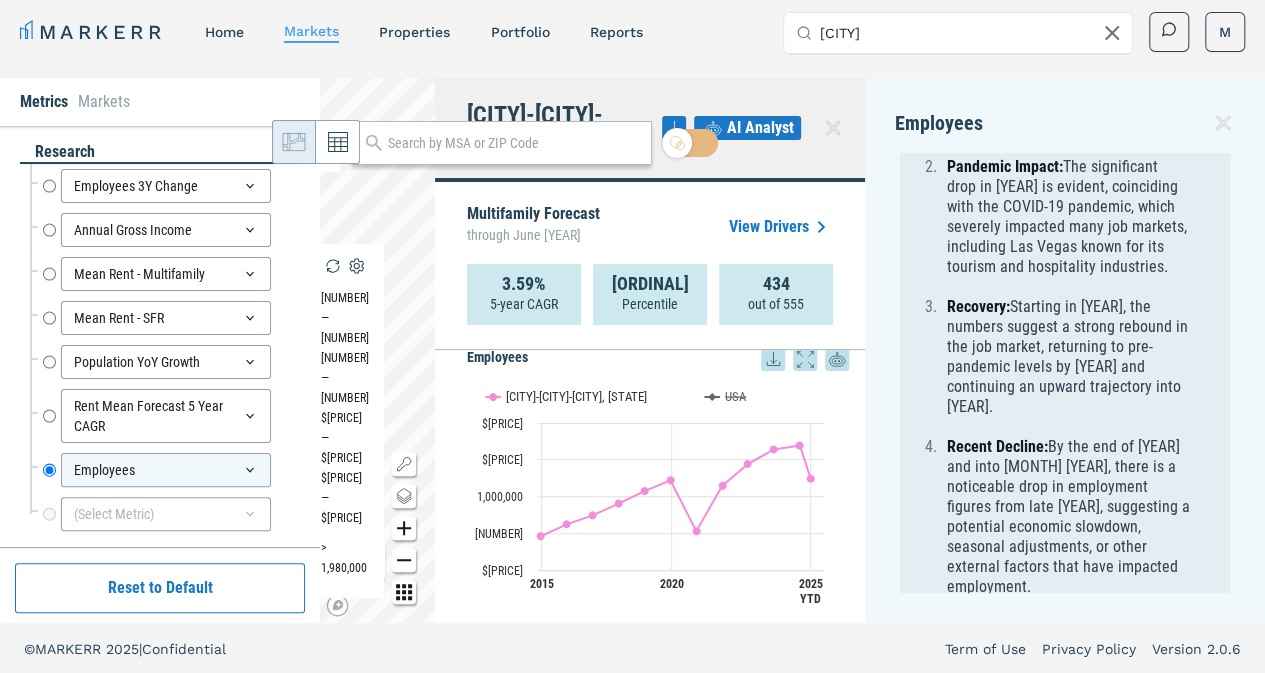 click on "[CITY]" at bounding box center [970, 33] 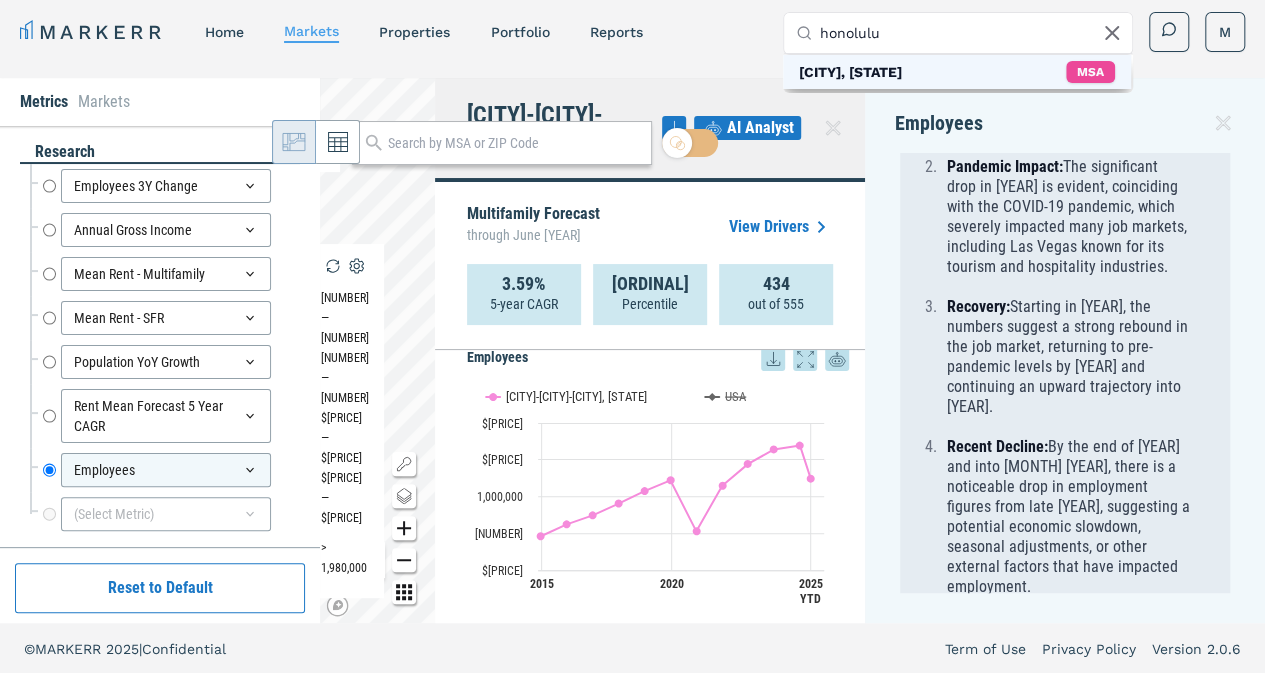click on "[CITY], [STATE]" at bounding box center (850, 72) 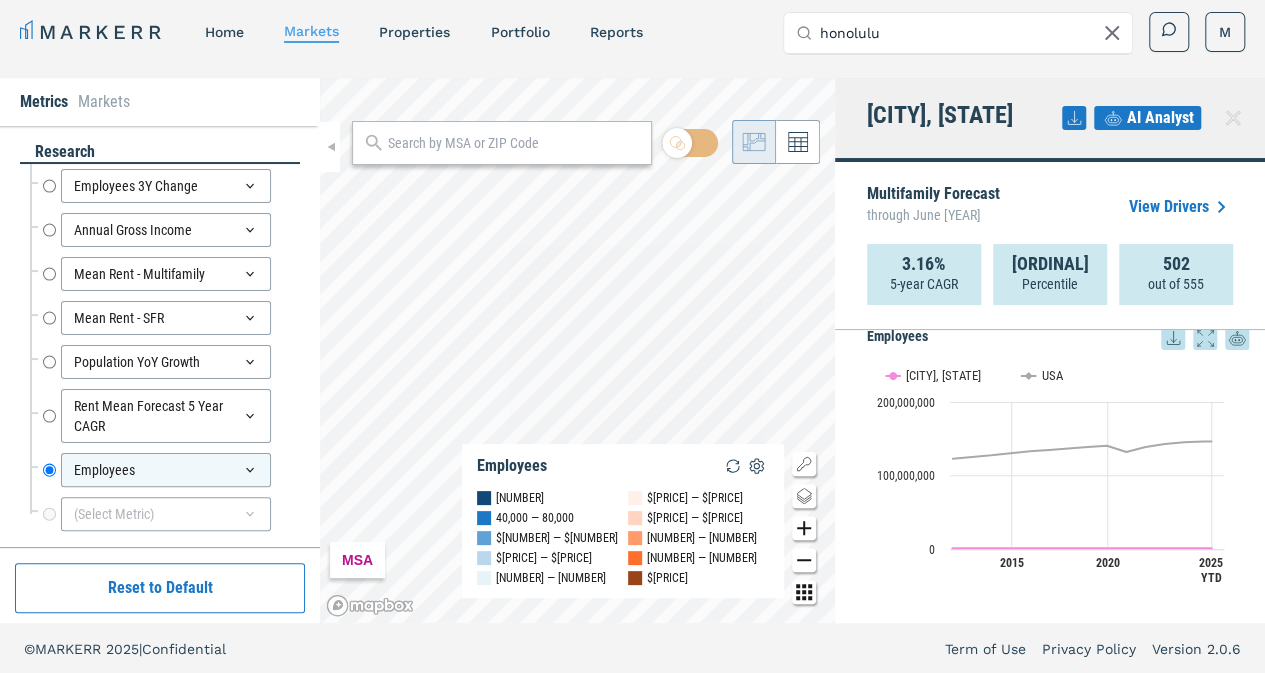 scroll, scrollTop: 1965, scrollLeft: 0, axis: vertical 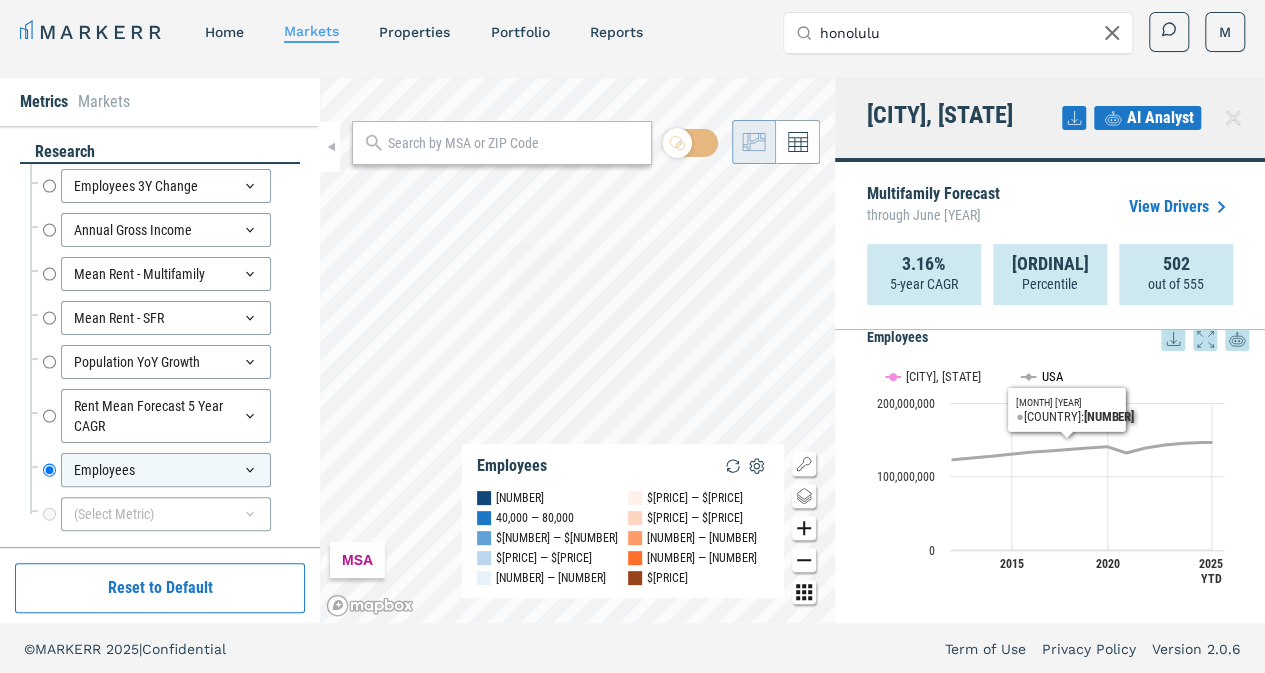 click on "USA" 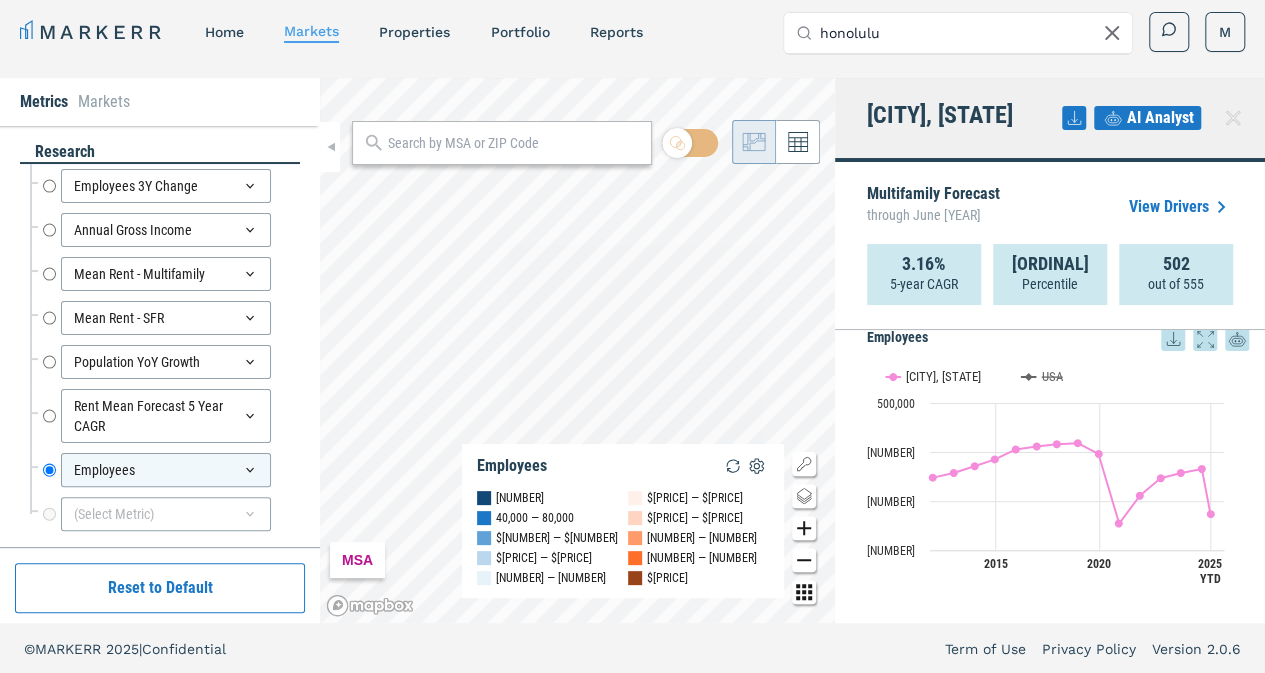 click on "honolulu" at bounding box center [970, 33] 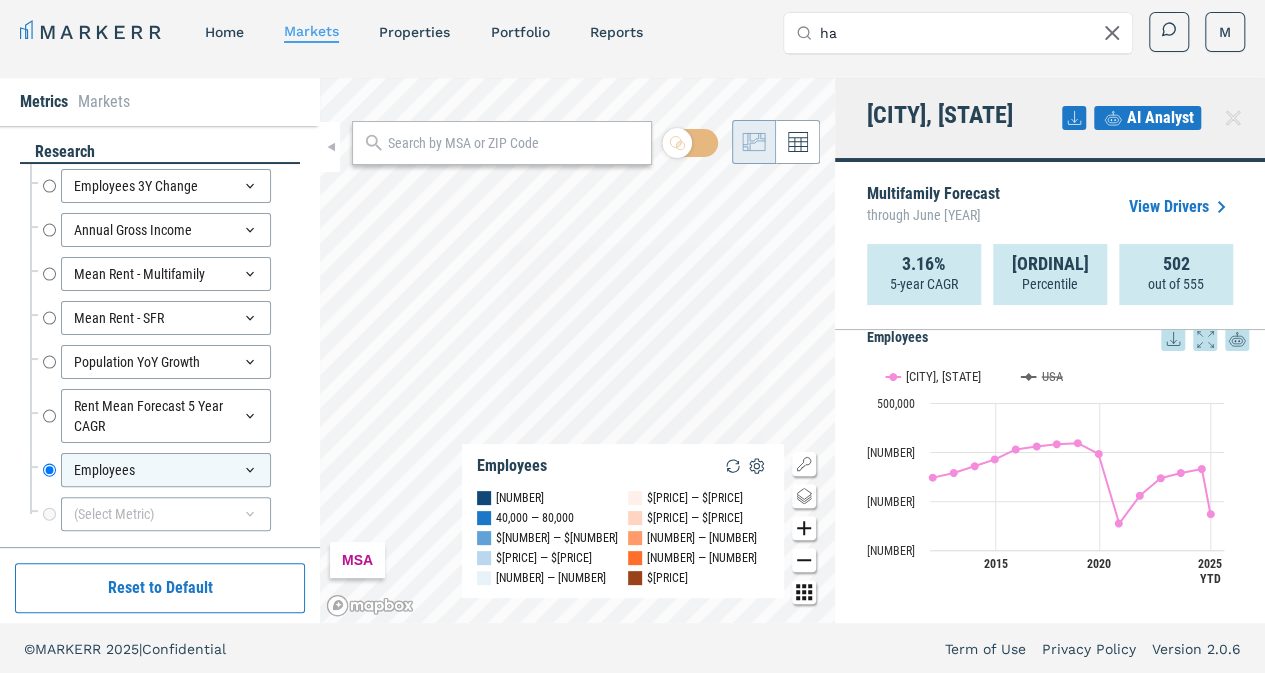 type on "h" 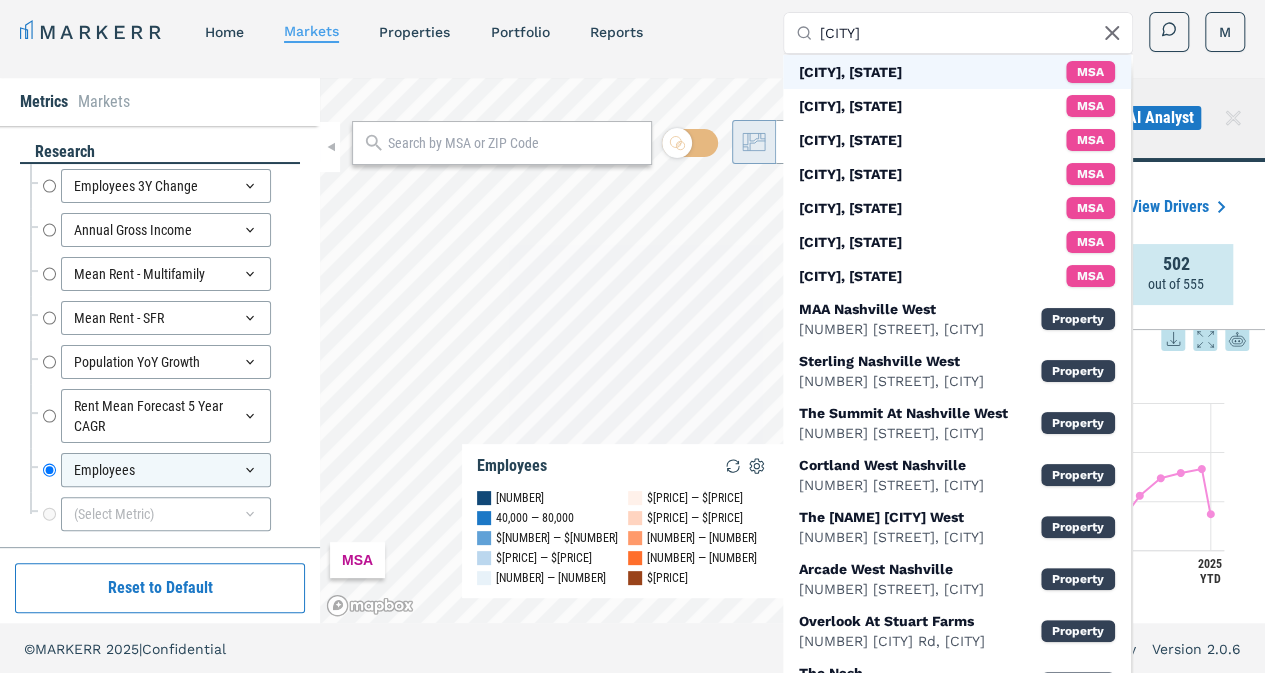 click on "[CITY], [STATE]" at bounding box center [850, 72] 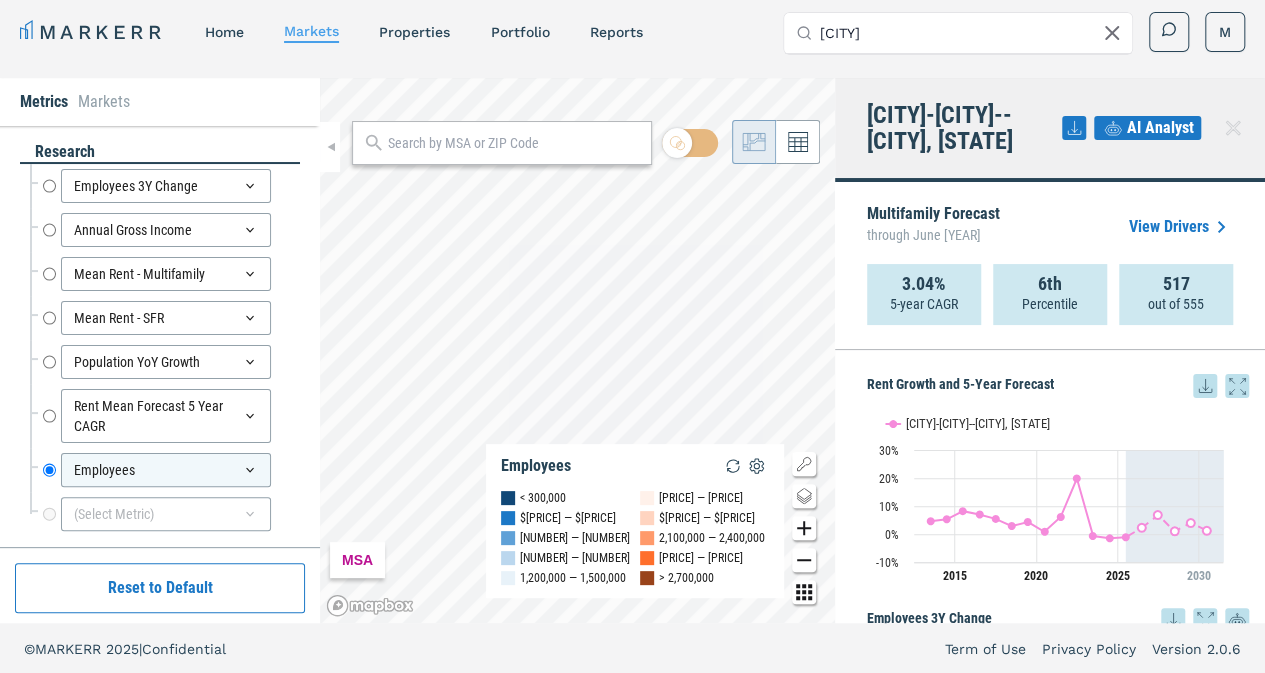 scroll, scrollTop: 12, scrollLeft: 0, axis: vertical 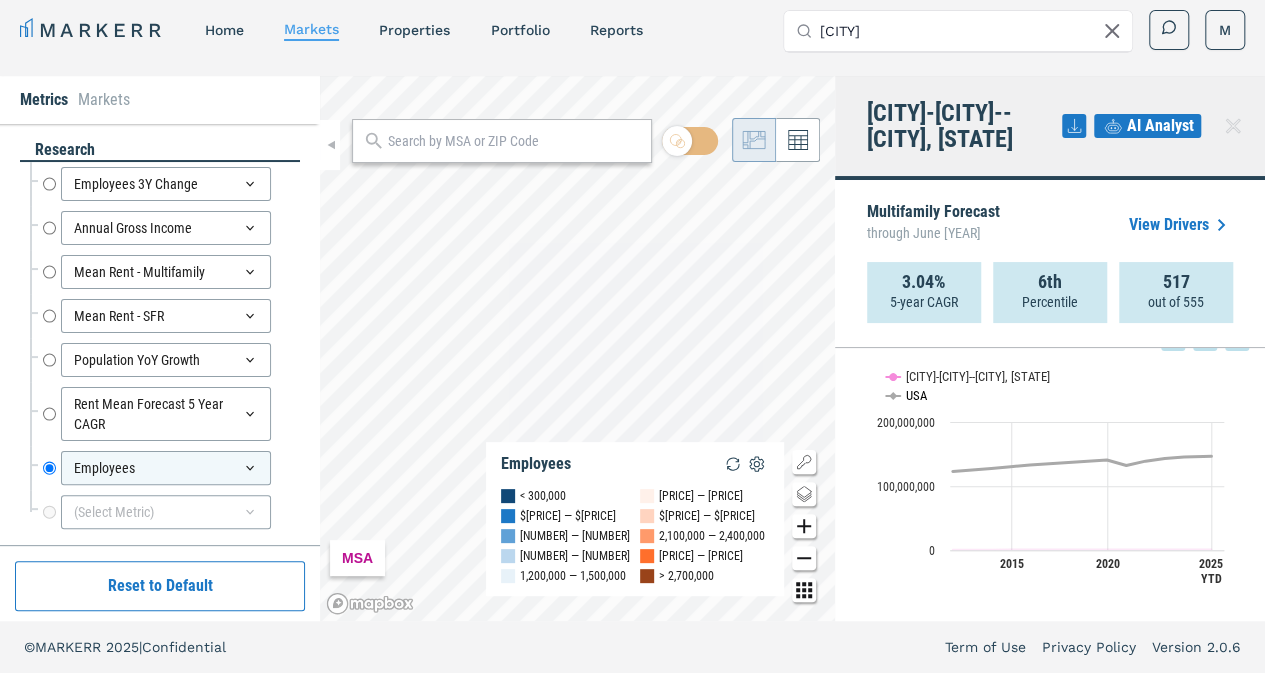 click on "USA" 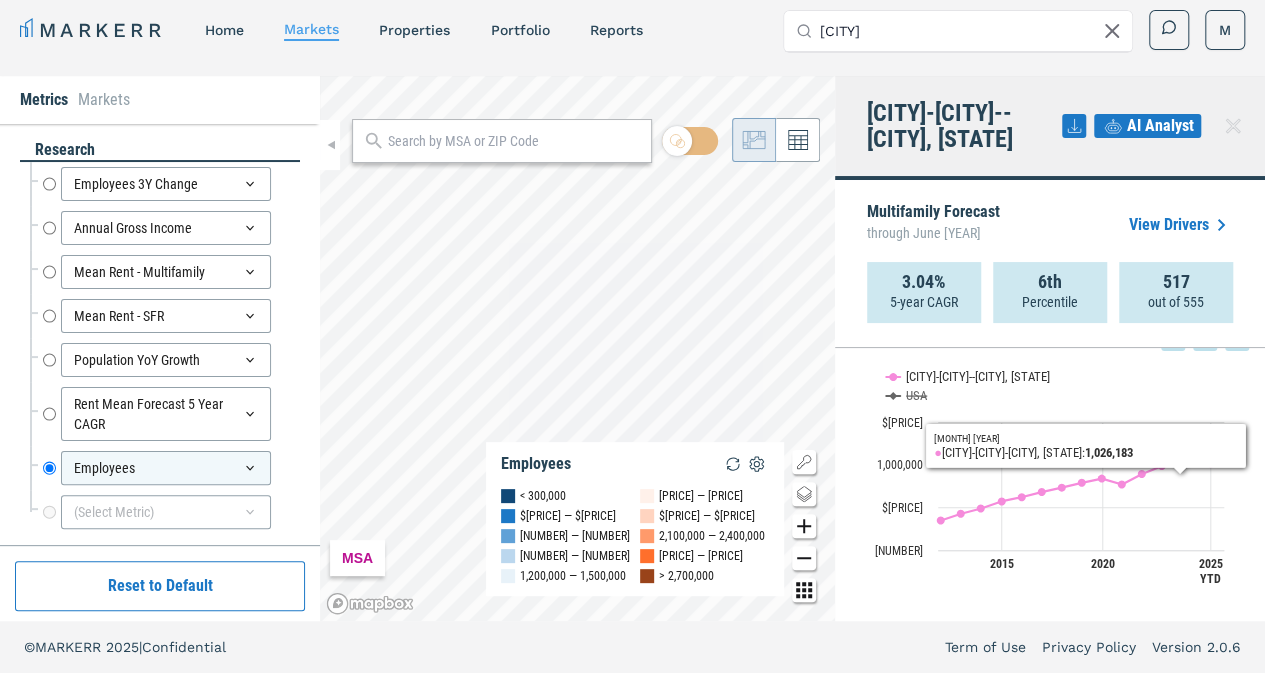 click on "[CITY]" at bounding box center (970, 31) 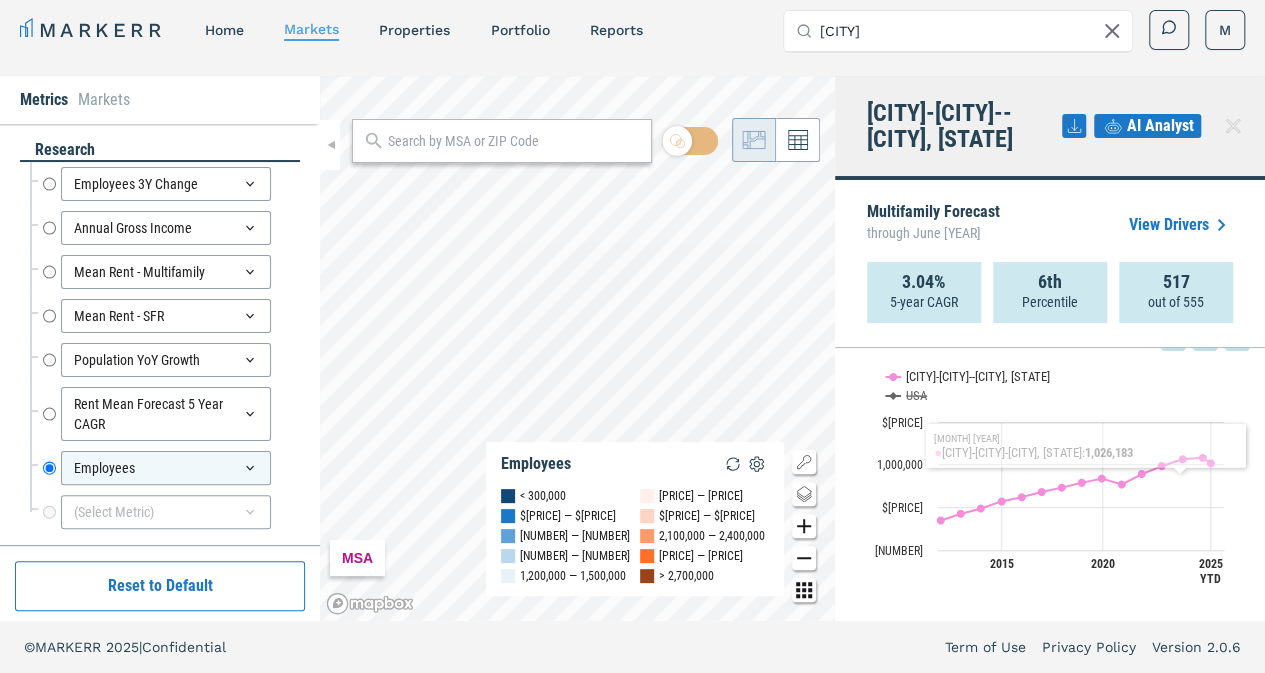 click on "[CITY]" at bounding box center [970, 31] 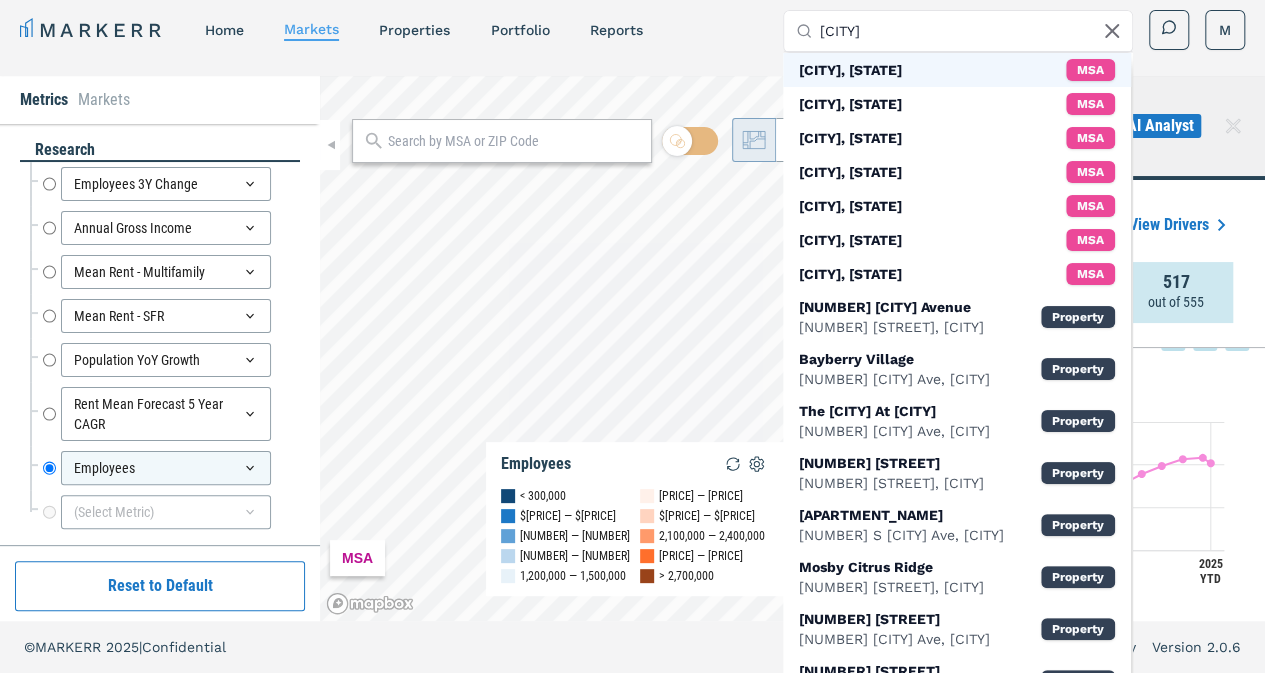 click on "[CITY], [STATE]" at bounding box center (850, 70) 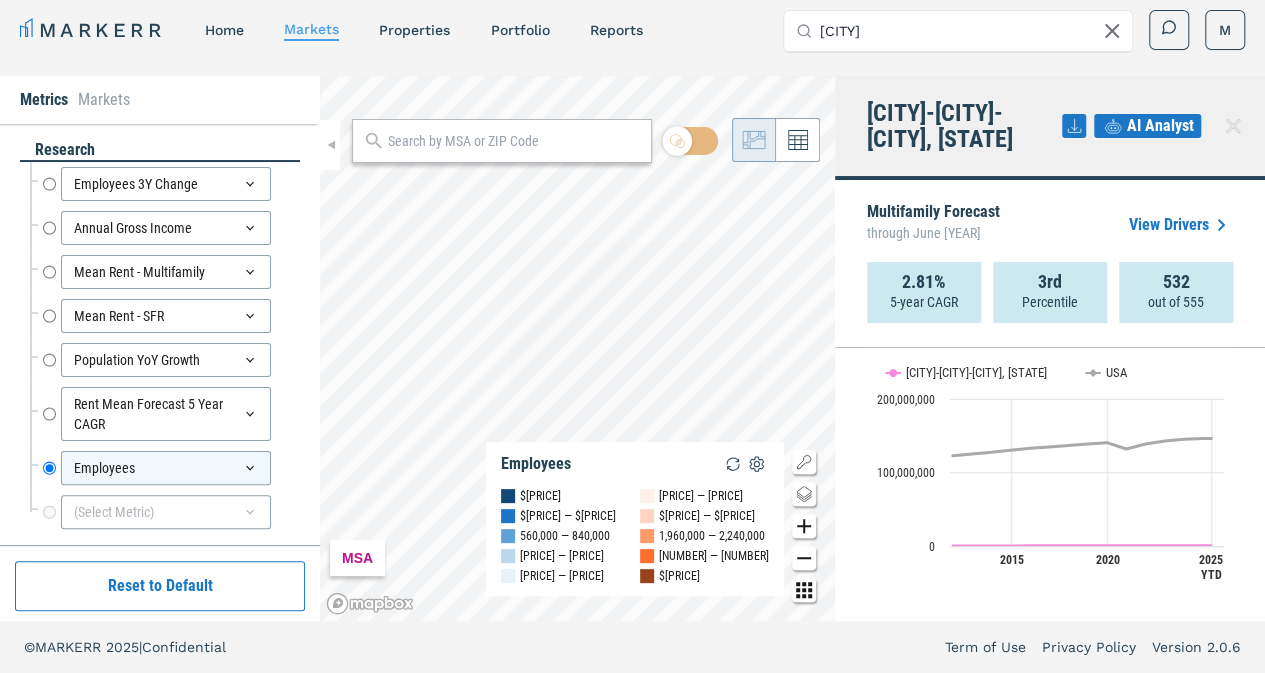 scroll, scrollTop: 1930, scrollLeft: 0, axis: vertical 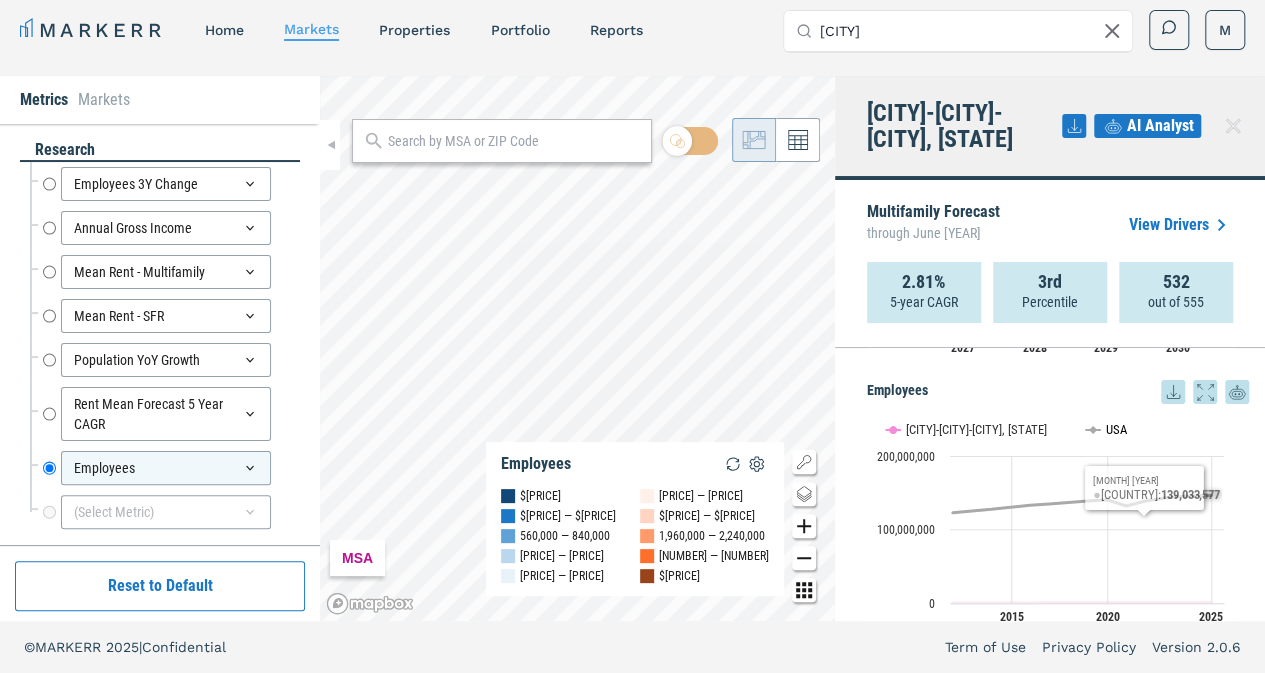 click on "USA" 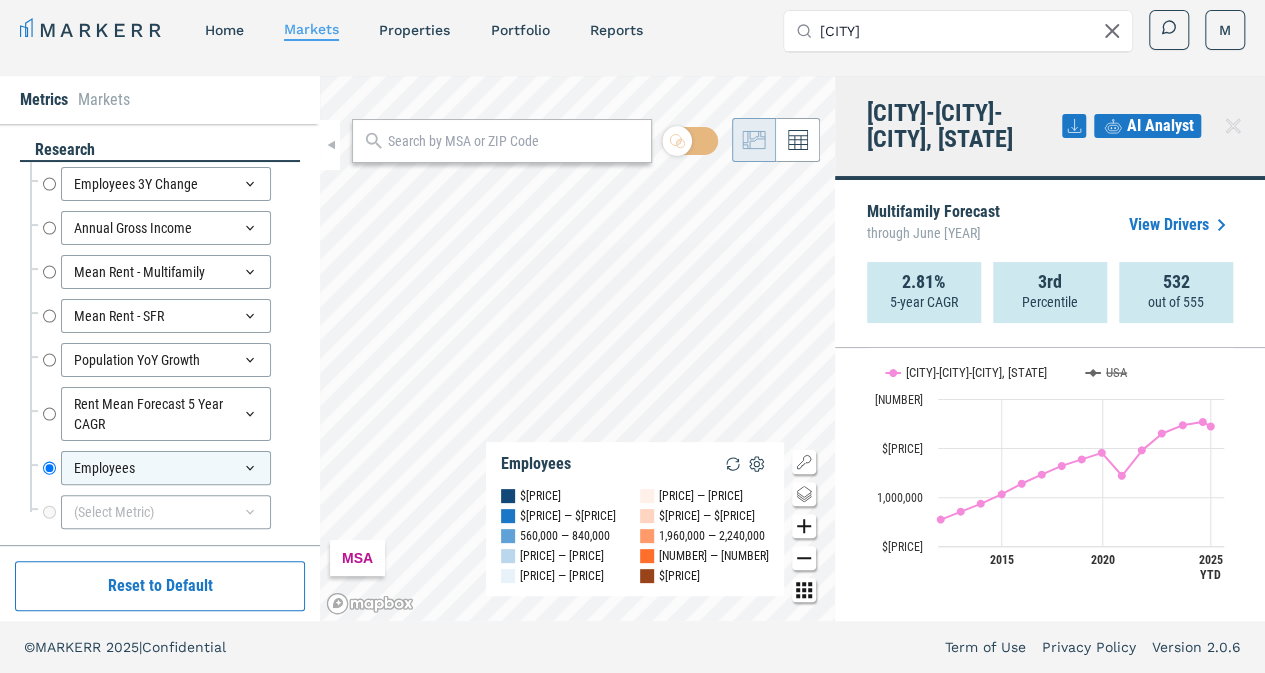 scroll, scrollTop: 1991, scrollLeft: 0, axis: vertical 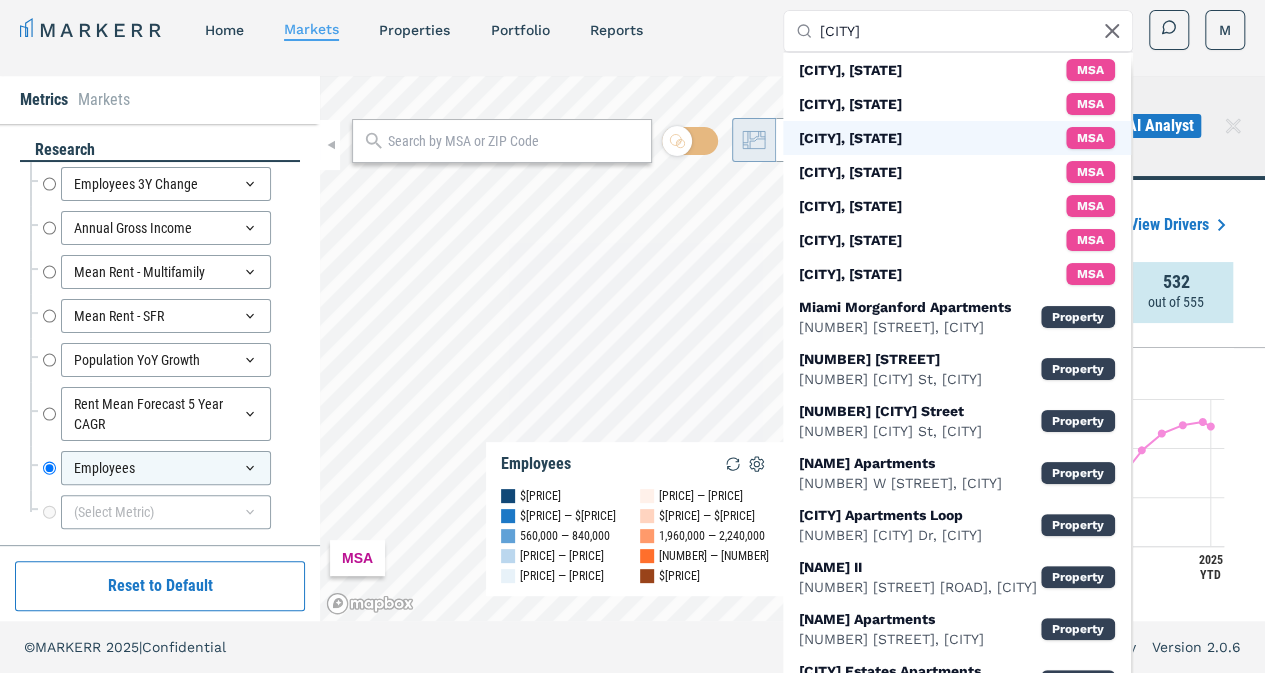 type on "[CITY]" 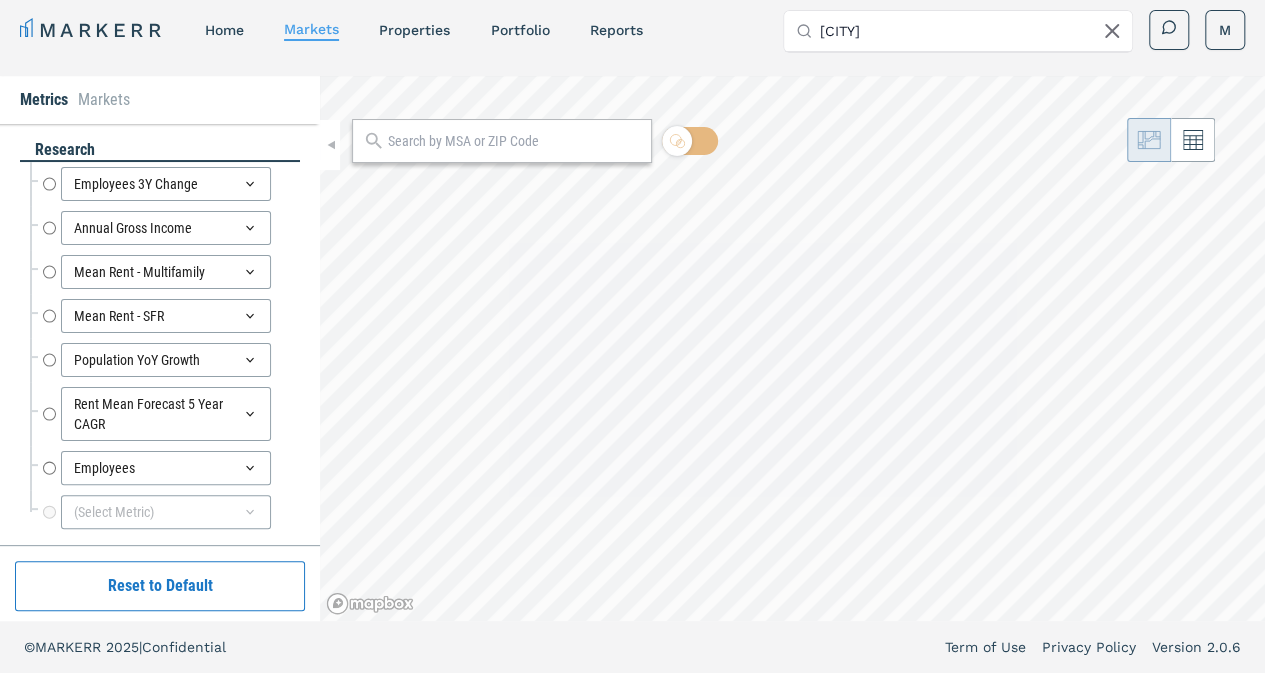 radio on "true" 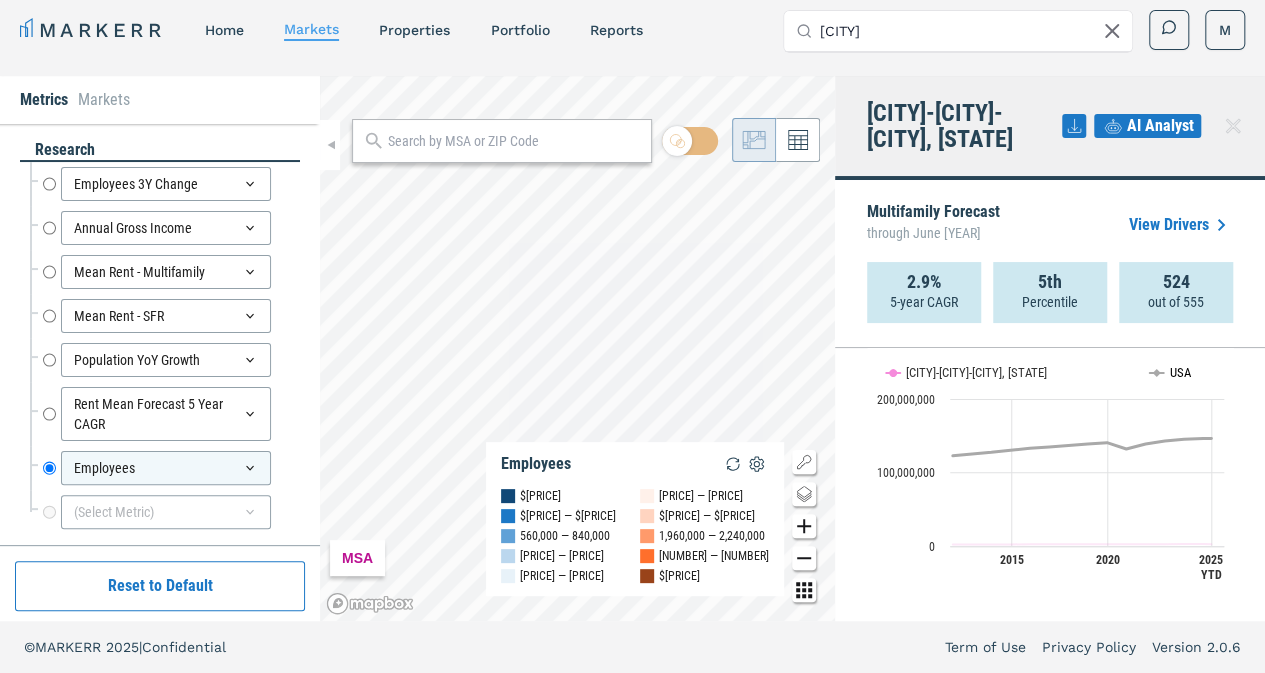scroll, scrollTop: 2004, scrollLeft: 0, axis: vertical 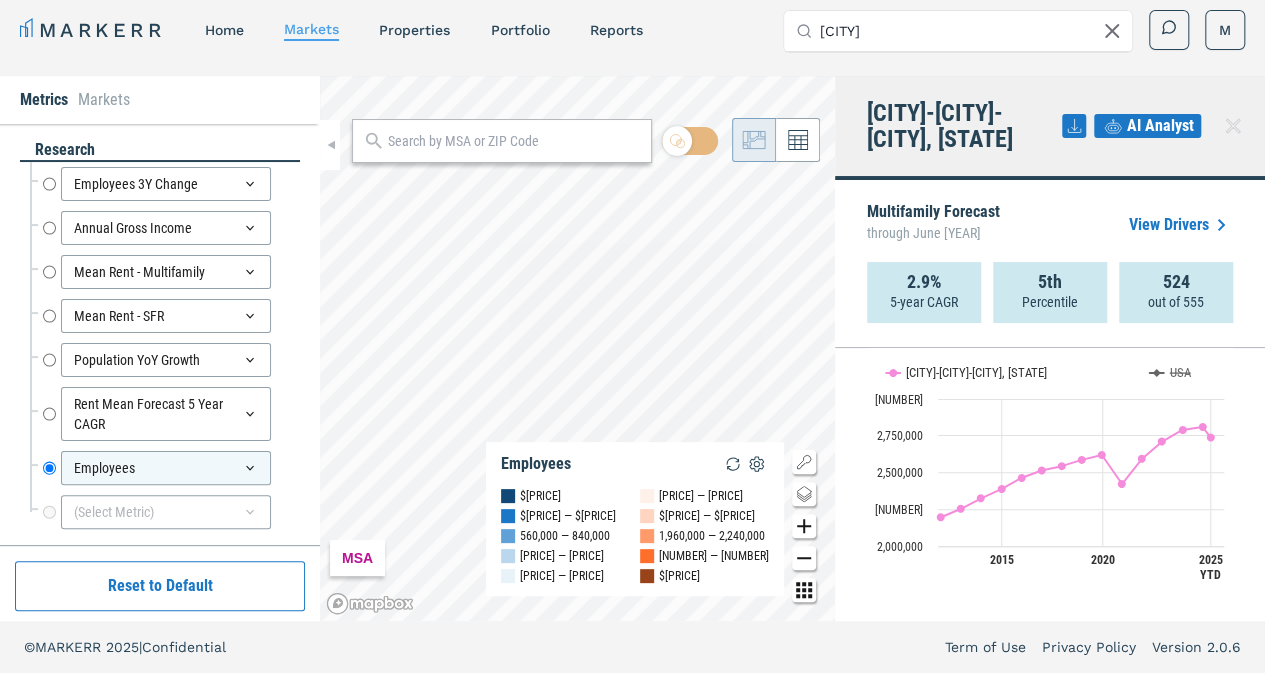 click on "[CITY]" at bounding box center [970, 31] 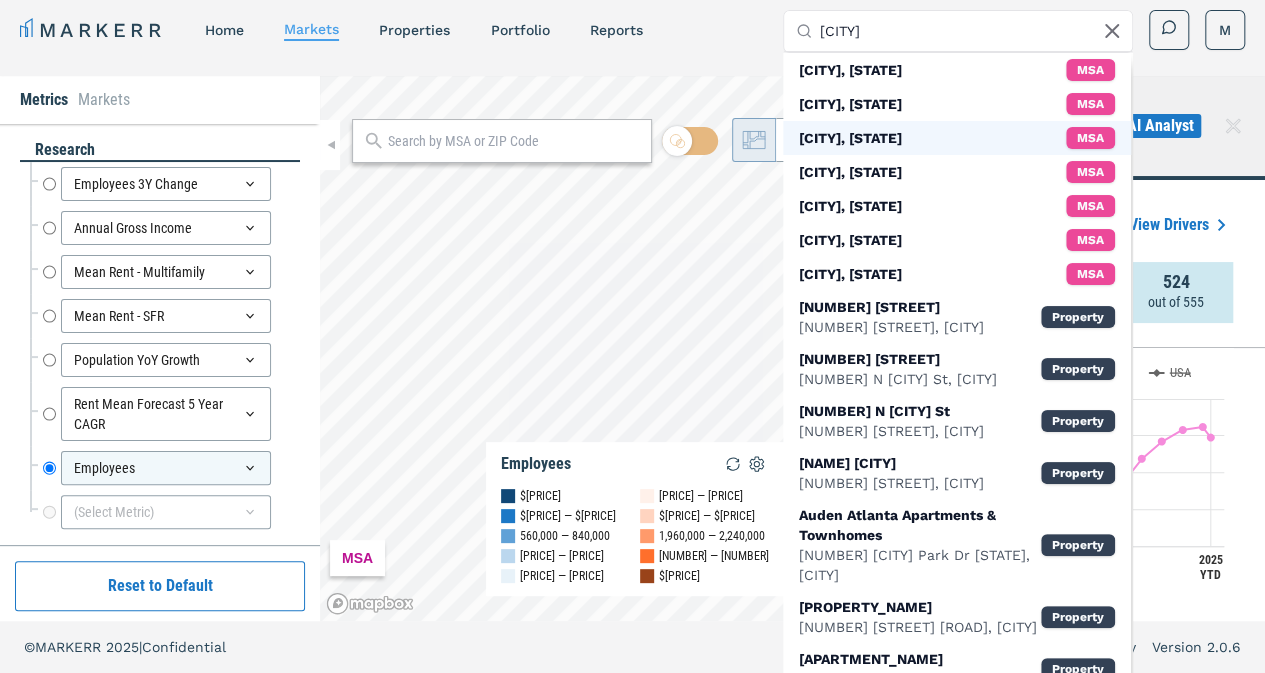 type on "[CITY]" 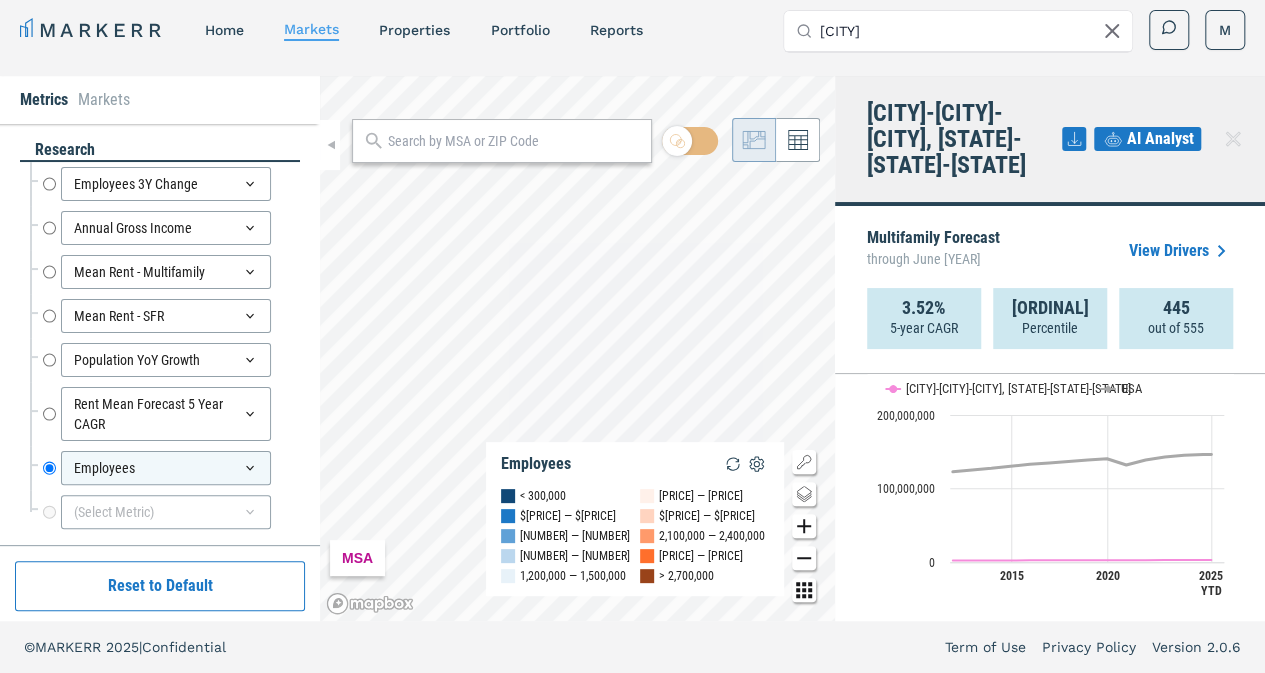 scroll, scrollTop: 1995, scrollLeft: 0, axis: vertical 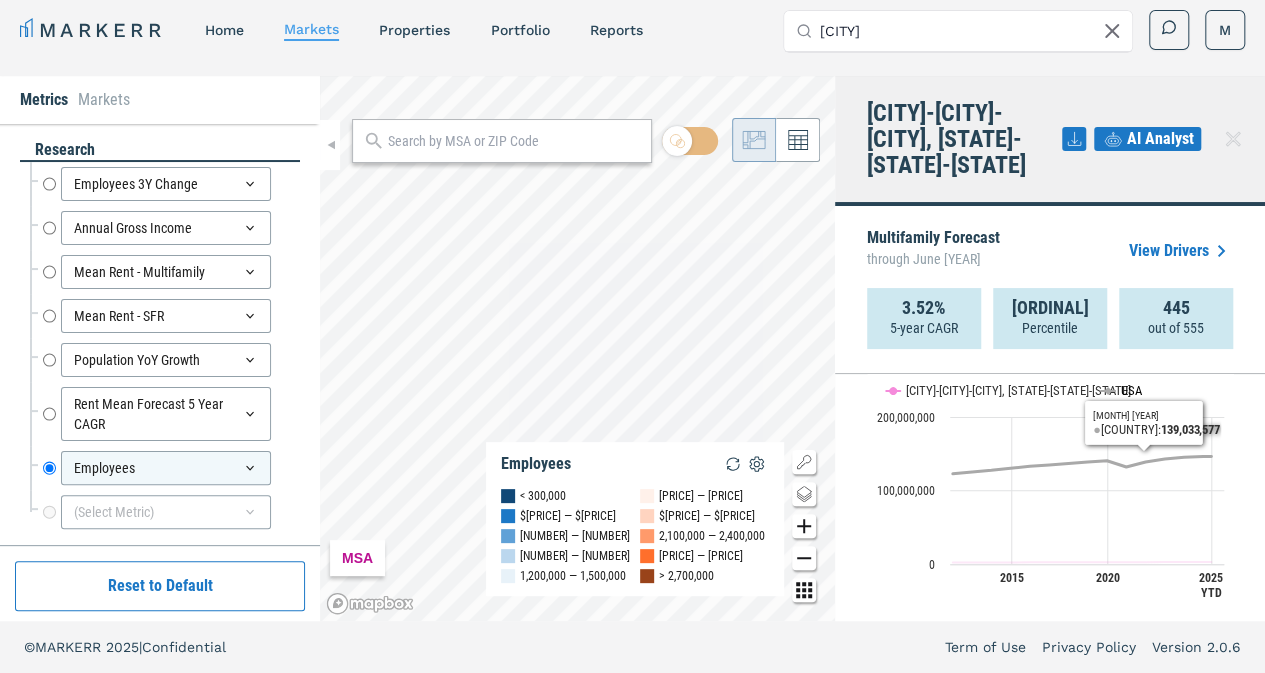 click at bounding box center [1121, 378] 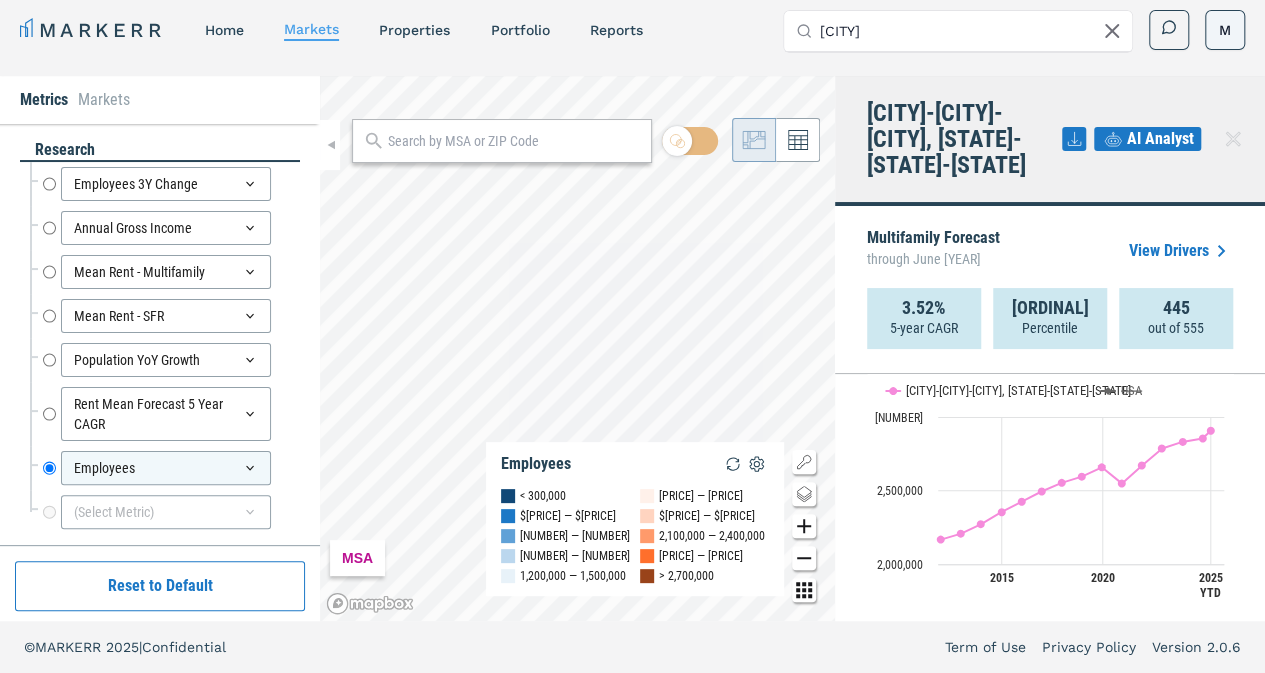 click on "MARKERR home markets properties Portfolio reports Search by MSA, ZIP, Property Name, or Address atlanta M MARKERR Toggle menu Search by MSA, ZIP, Property Name, or Address home markets properties Portfolio reports M Metrics Markets research Employees 3Y Change Employees 3Y Change Annual Gross Income Annual Gross Income Mean Rent - Multifamily Mean Rent - Multifamily Mean Rent - SFR Mean Rent - SFR Population YoY Growth Population YoY Growth Rent Mean Forecast 5 Year CAGR Rent Mean Forecast 5 Year CAGR Employees Employees (Select Metric) Reset to Default MSA Employees  < 300,000 300,000 — 600,000 600,000 — 900,000 900,000 — 1,200,000 1,200,000 — 1,500,000 1,500,000 — 1,800,000 1,800,000 — 2,100,000 2,100,000 — 2,400,000 2,400,000 — 2,700,000 > 2,700,000 Atlanta-Sandy Springs-Roswell, [STATE] AI Analyst Multifamily Forecast through June 2030 View Drivers  3.52% 5-year CAGR 19th Percentile 445 out of 555 Rent Growth and 5-Year Forecast Rent Growth and 5-Year Forecast Line chart with 2 lines." at bounding box center (632, 330) 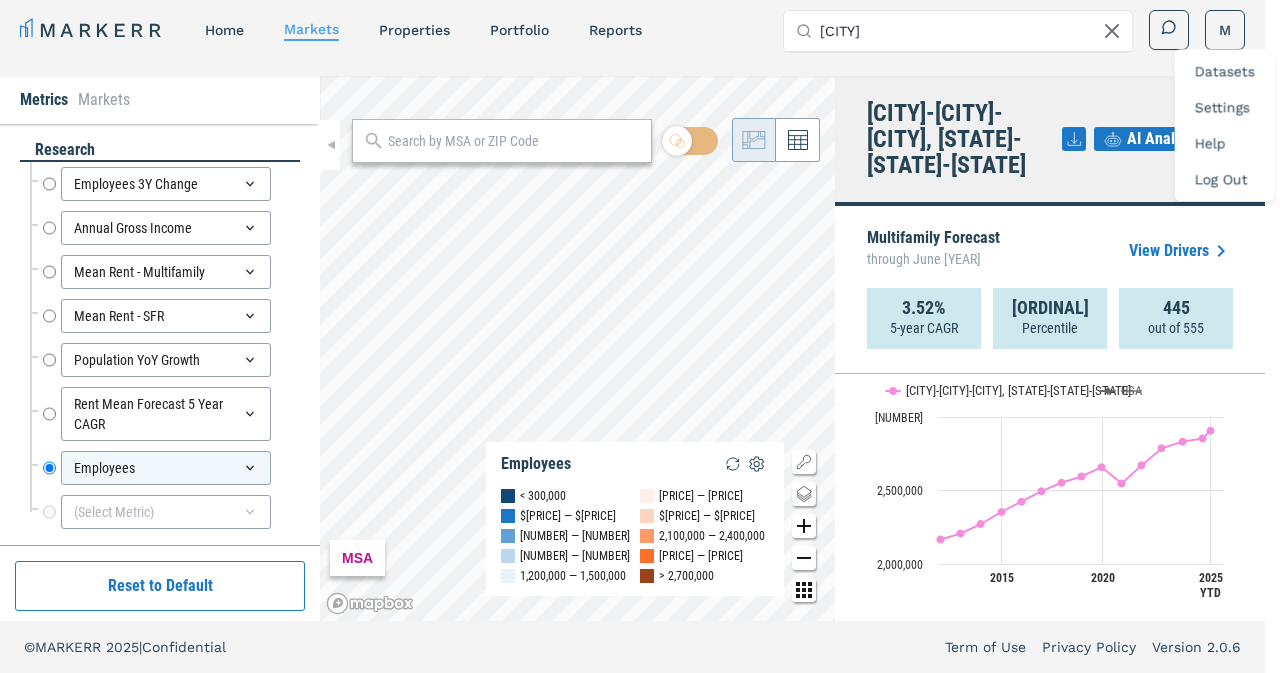 click on "Datasets" at bounding box center [1225, 71] 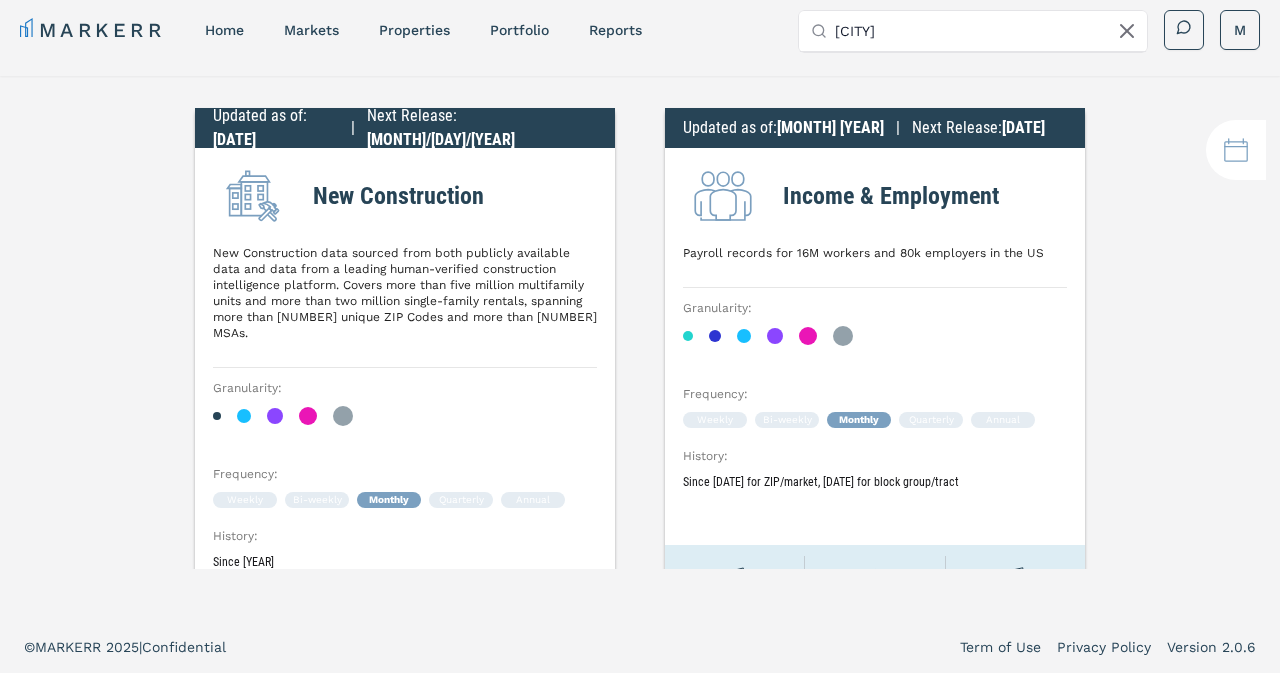 click on "Property Data MARKERR home markets properties Portfolio reports Search by MSA, ZIP, Property Name, or Address [CITY] M MARKERR Toggle menu Search by MSA, ZIP, Property Name, or Address home markets properties Portfolio reports M Updated as of : [DATE] | Next Release : [DATE] New Construction New Construction data sourced from both publicly available data and data from a leading human-verified construction intelligence platform. Covers more than five million multifamily units and more than two million single-family rentals, spanning more than 7,900 unique ZIP Codes and more than 730 MSAs. Granularity : Frequency : Weekly Bi-weekly Monthly Quarterly Annual History : Since [YEAR] Product Sheet Data Dictionary 100 Row Sample Updated as of : [DATE] | Next Release : [DATE] Income & Employment Payroll records for 16M workers and 80k employers in the US Granularity : Frequency : Weekly Bi-weekly Monthly Quarterly Annual History : Since [MONTH] [YEAR] for ZIP/market, [MONTH] [YEAR] for block group/tract : |" at bounding box center (640, 330) 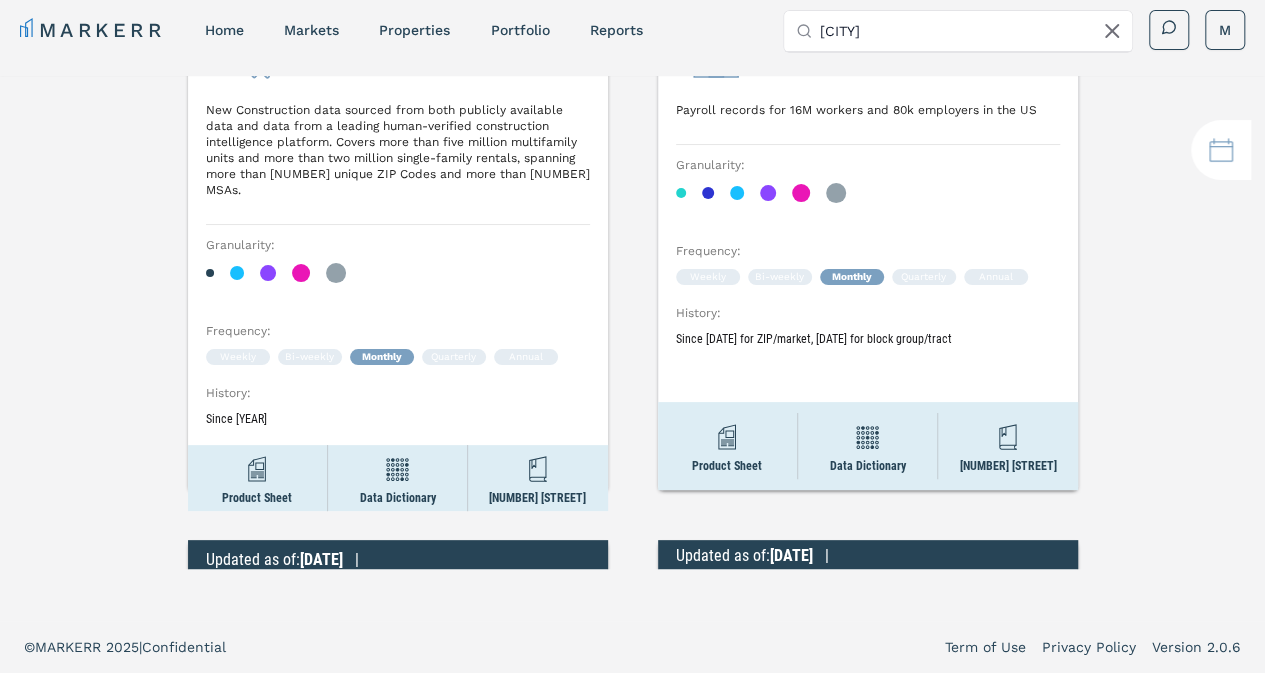 scroll, scrollTop: 142, scrollLeft: 0, axis: vertical 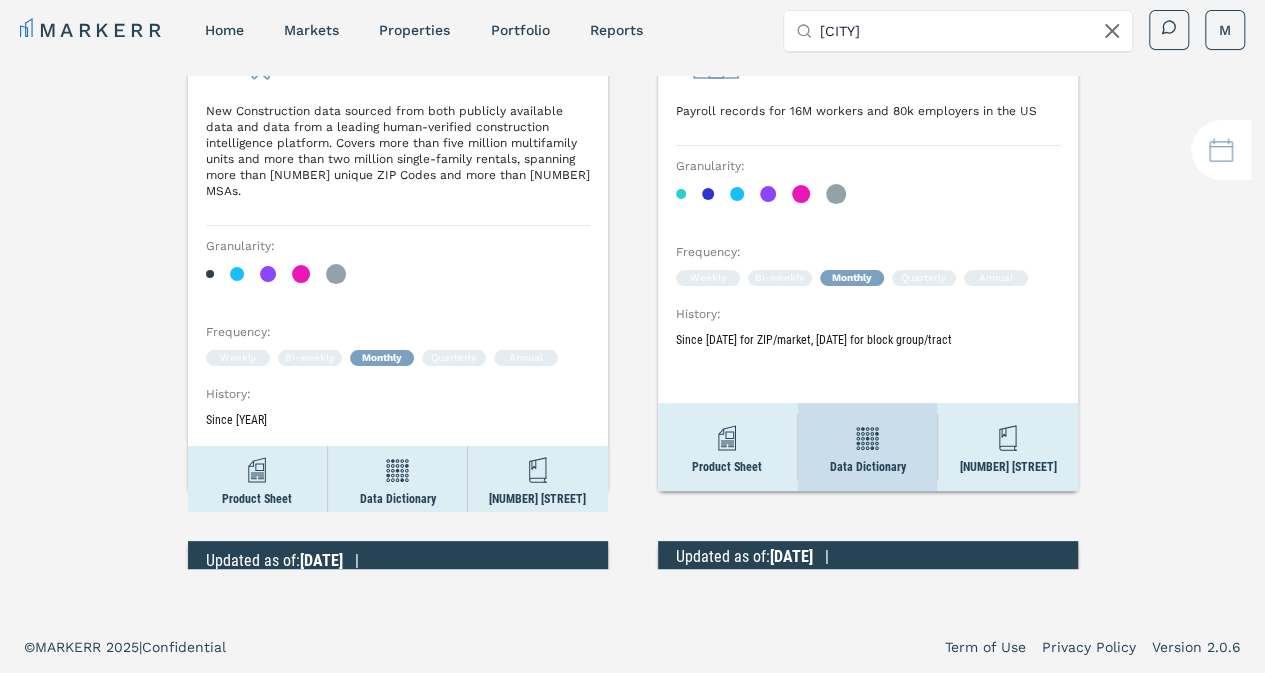 click on "Data Dictionary" at bounding box center (867, 447) 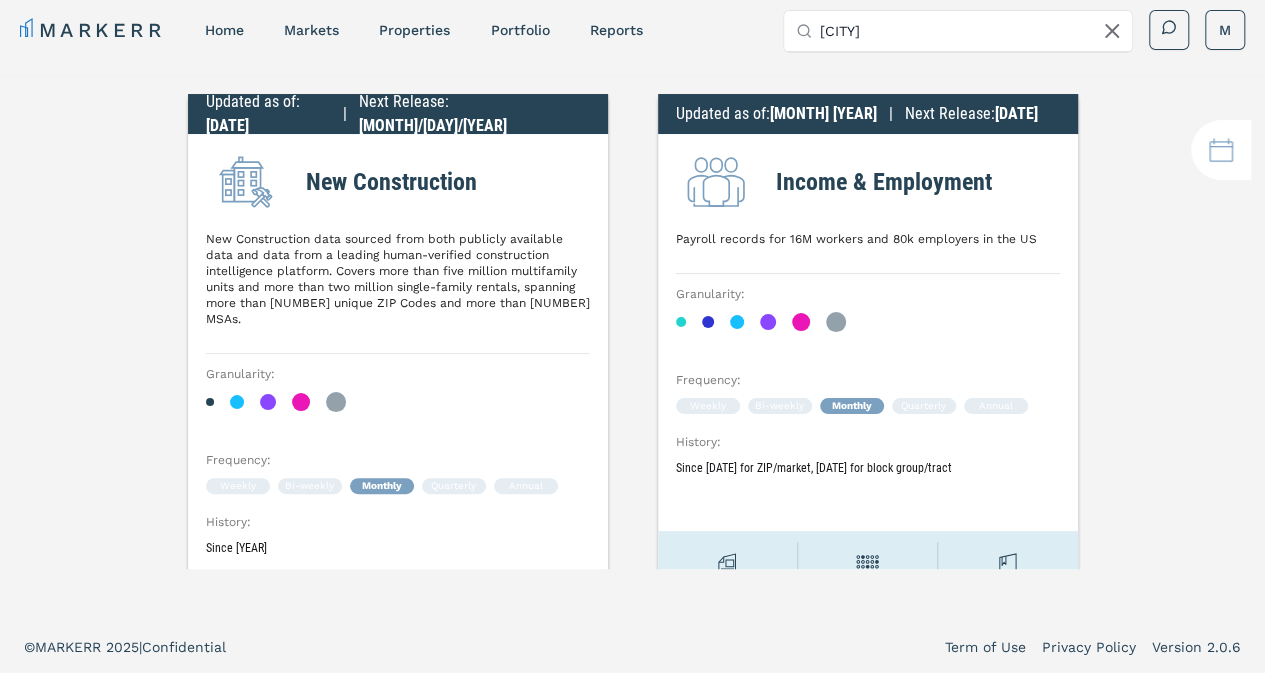 scroll, scrollTop: 117, scrollLeft: 0, axis: vertical 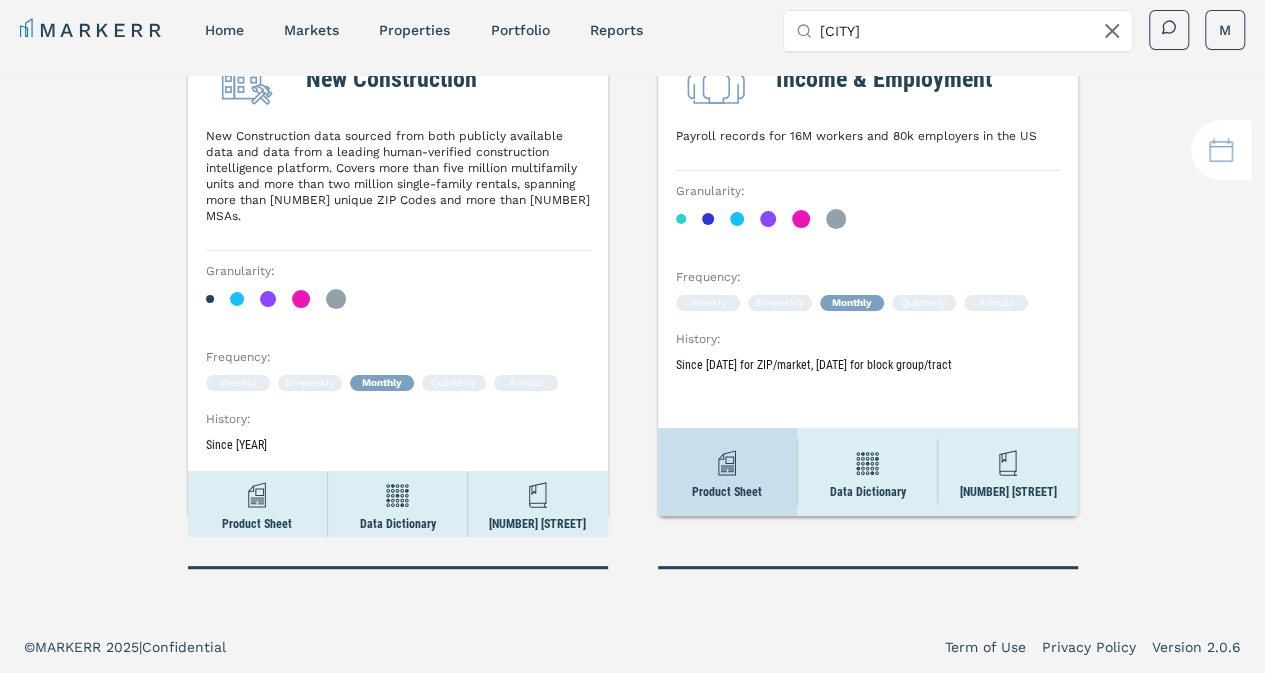 click at bounding box center (727, 463) 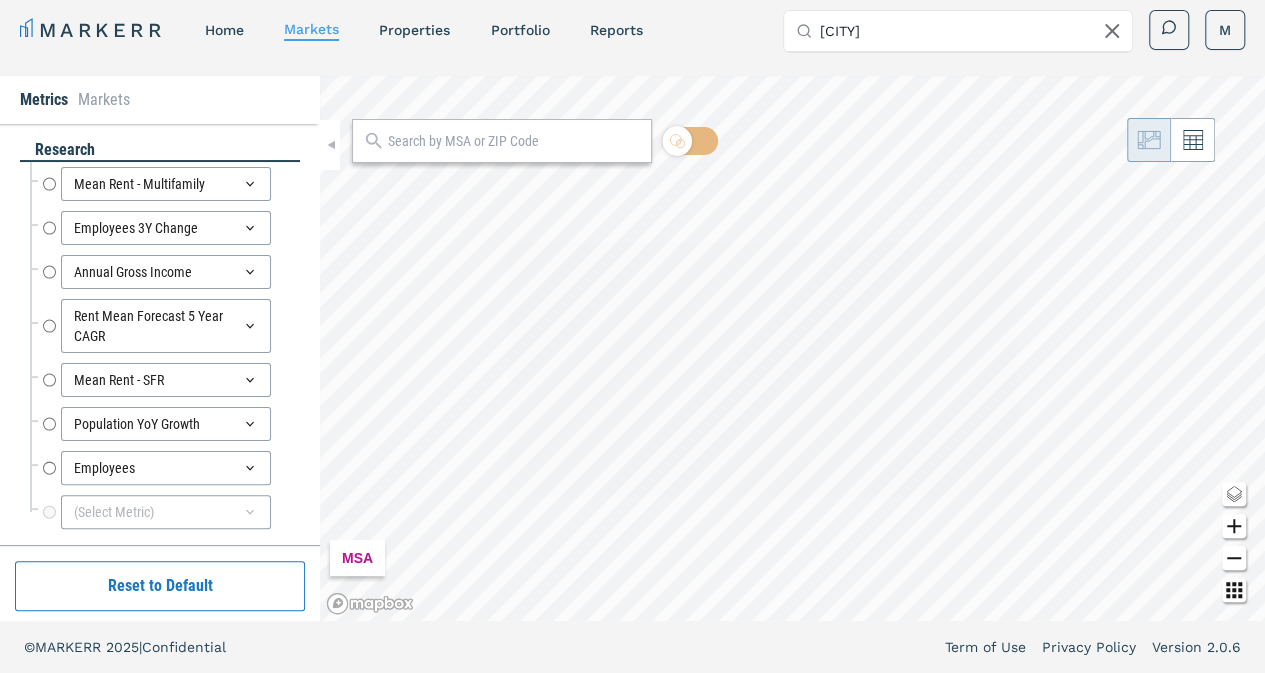 radio on "true" 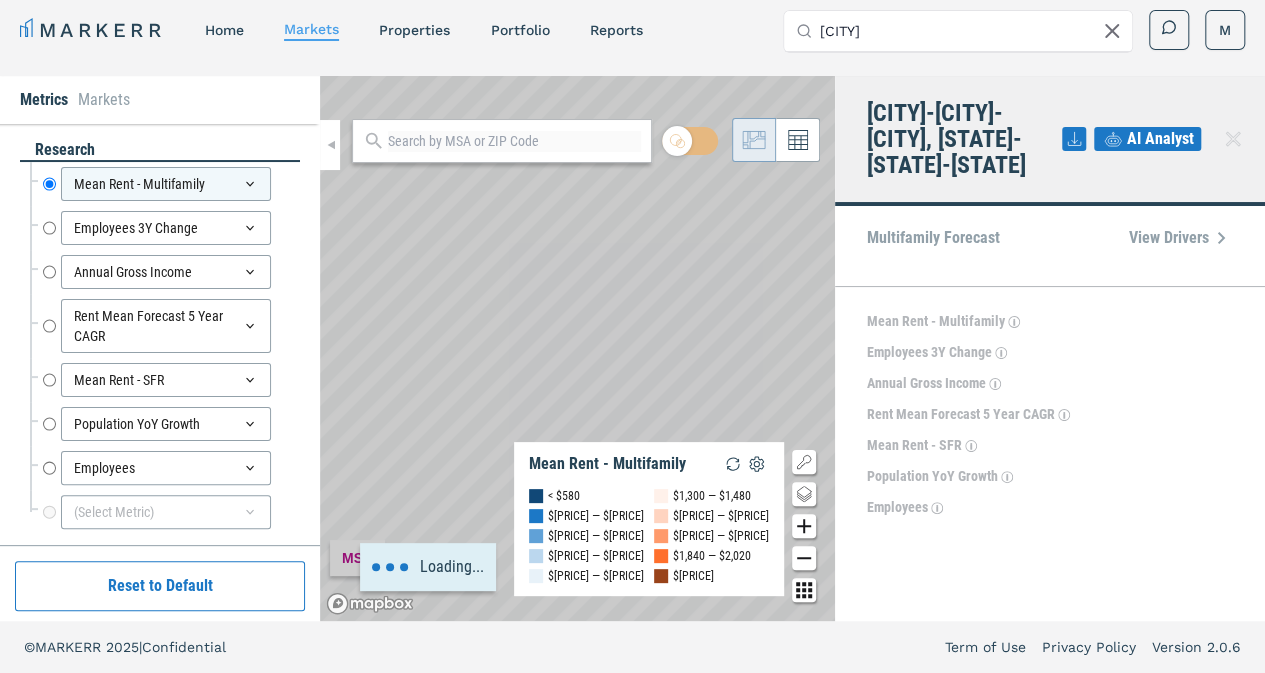 click on "[CITY]" at bounding box center (970, 31) 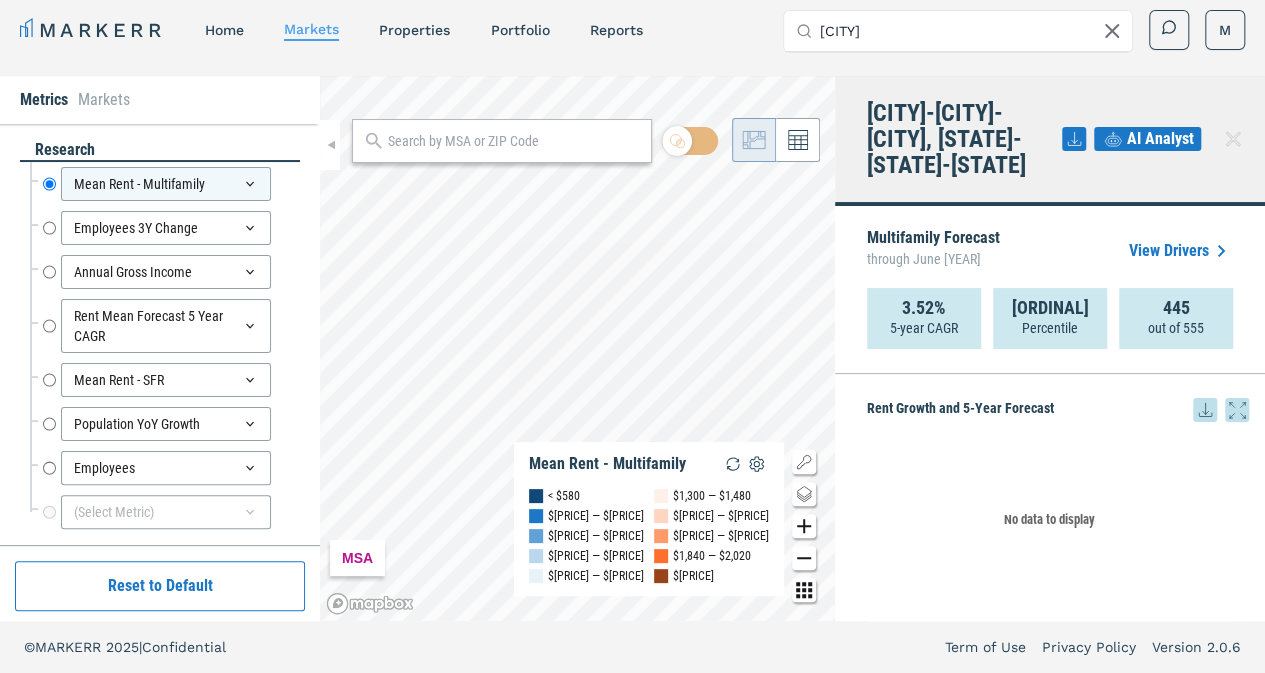 click on "[CITY]" at bounding box center [970, 31] 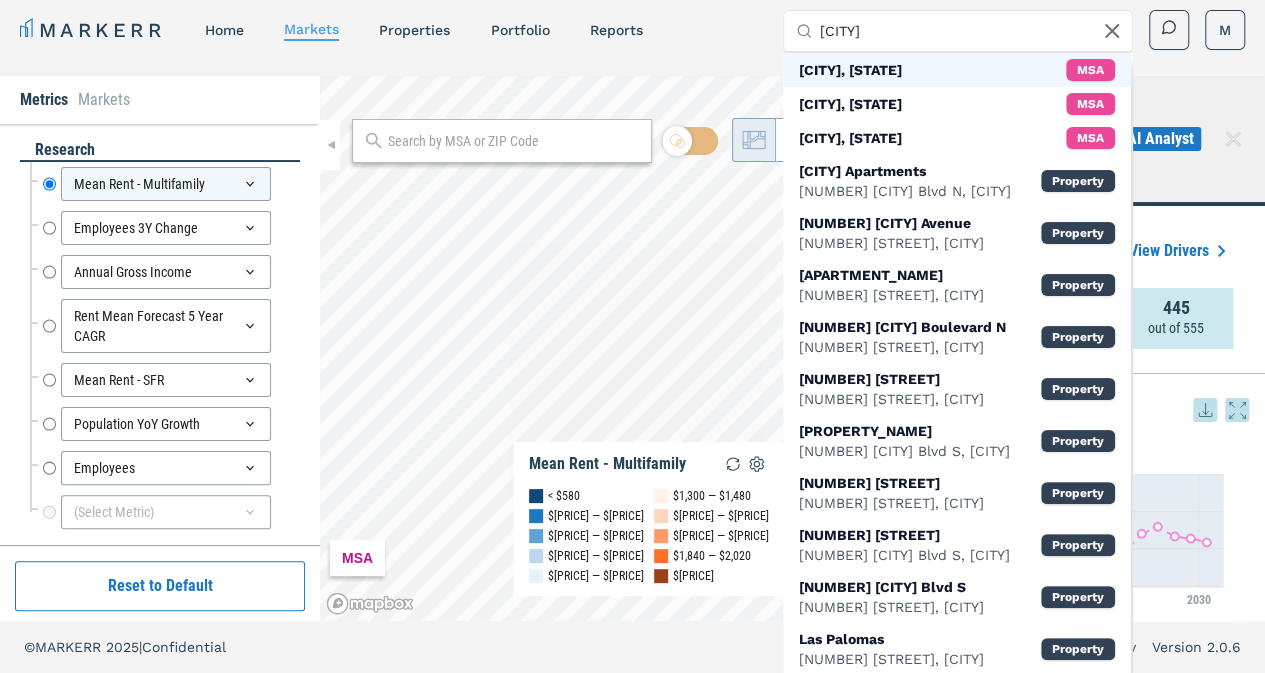 type on "[CITY]" 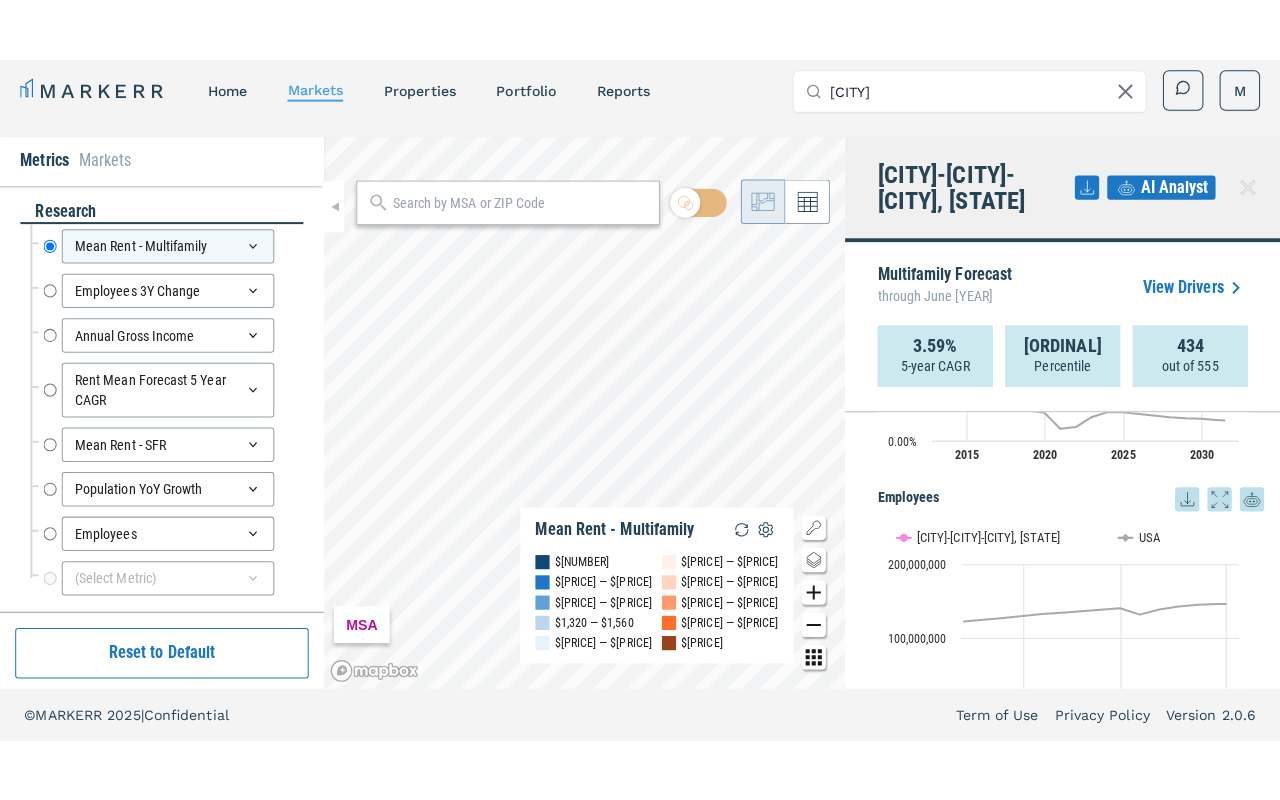 scroll, scrollTop: 1889, scrollLeft: 0, axis: vertical 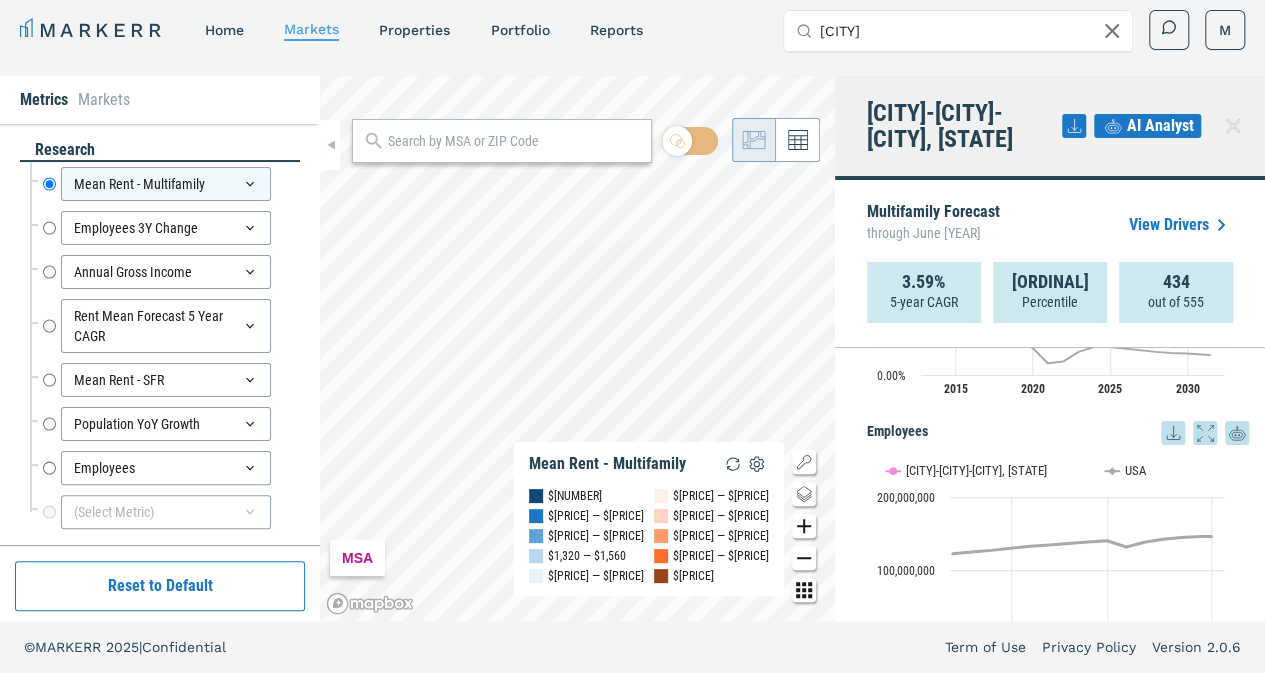 click 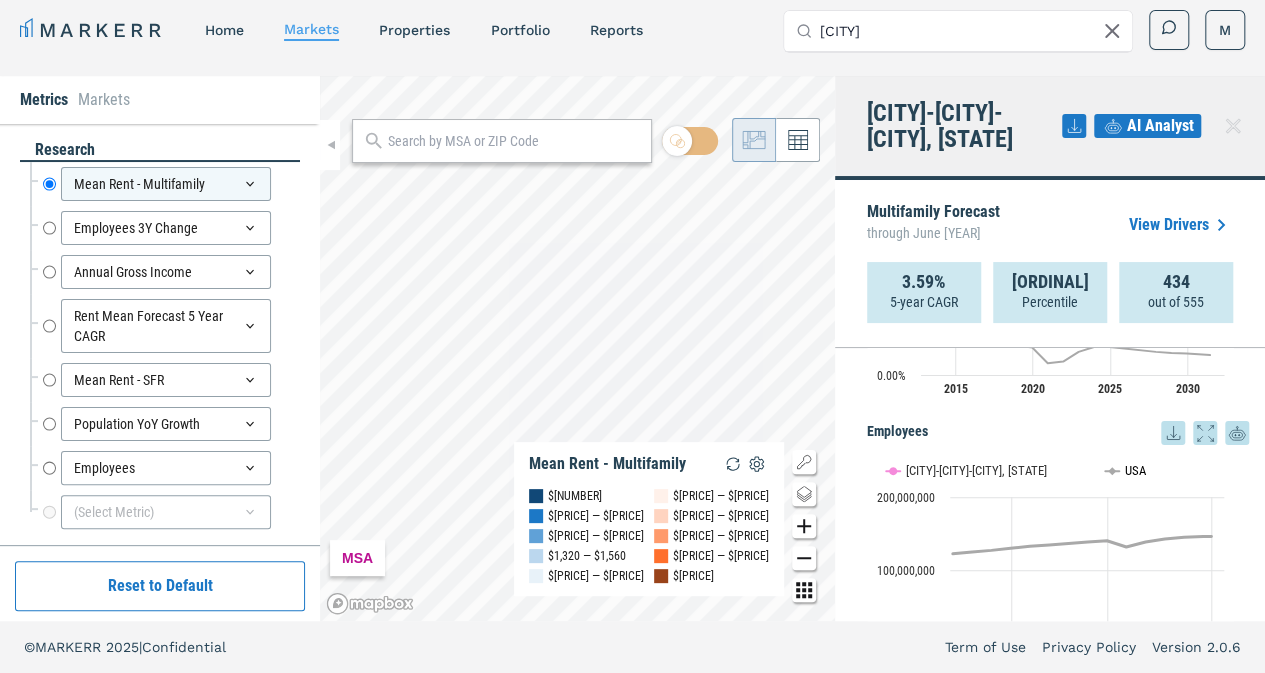 click at bounding box center [1125, 458] 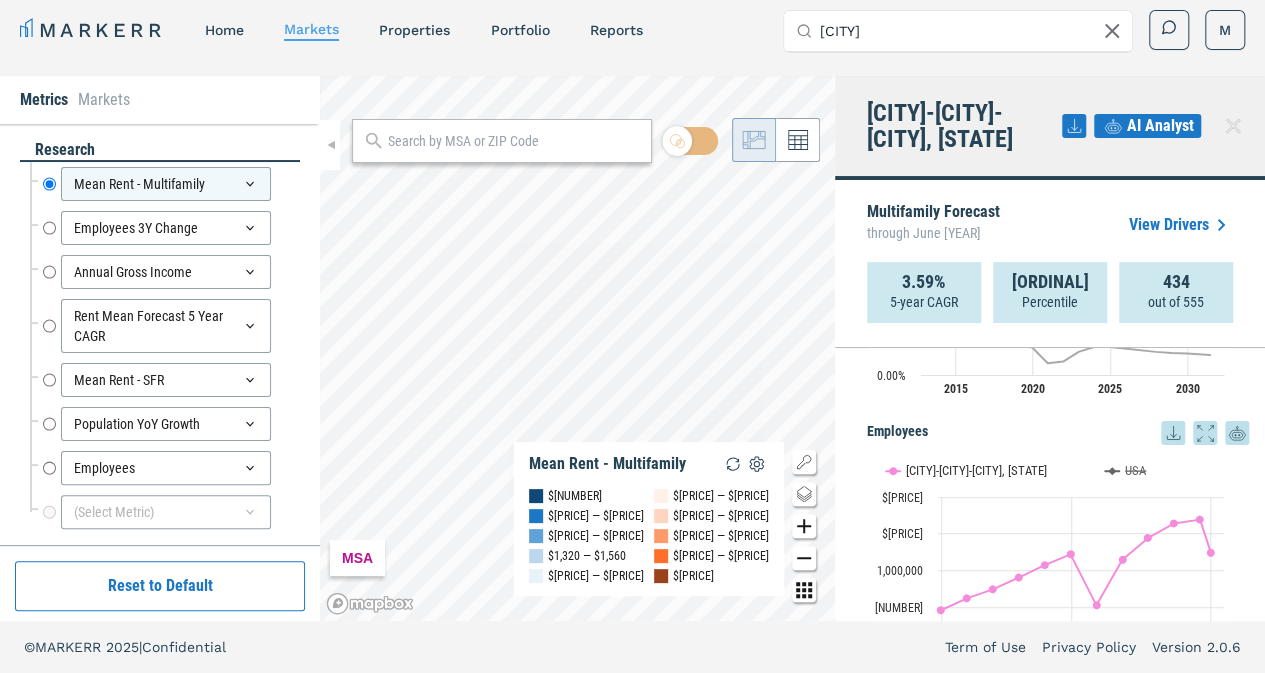 click 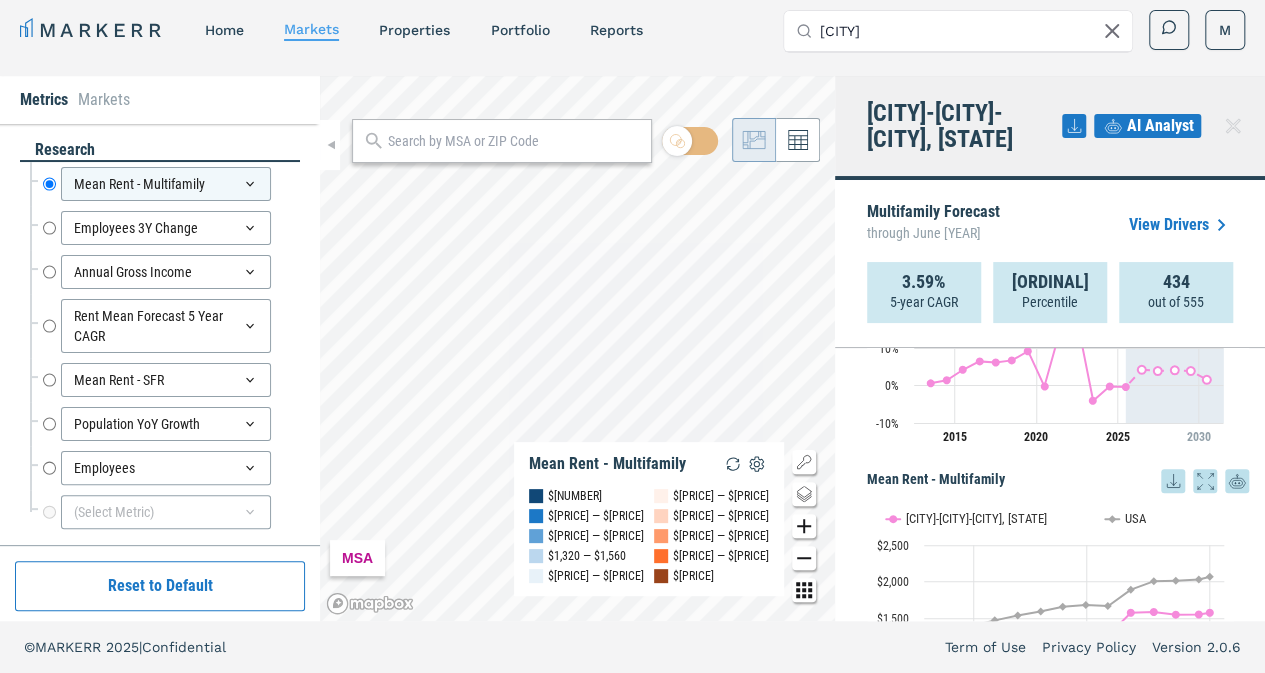 scroll, scrollTop: 0, scrollLeft: 0, axis: both 